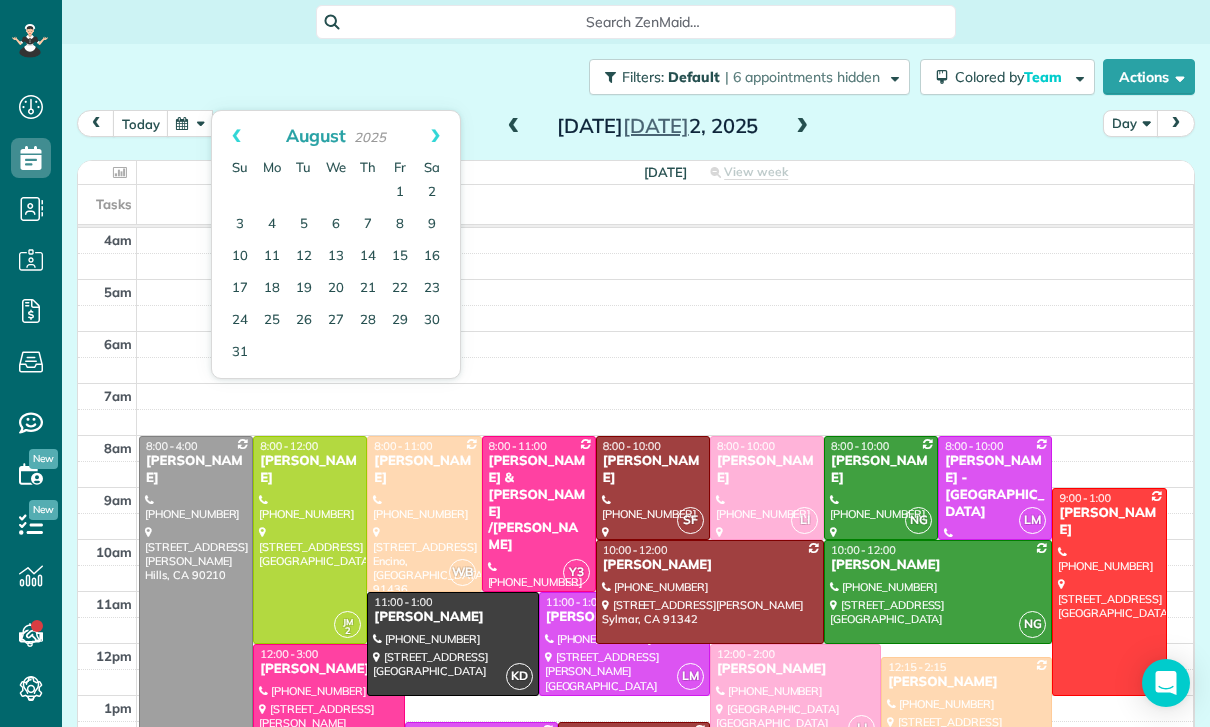 scroll, scrollTop: 0, scrollLeft: 0, axis: both 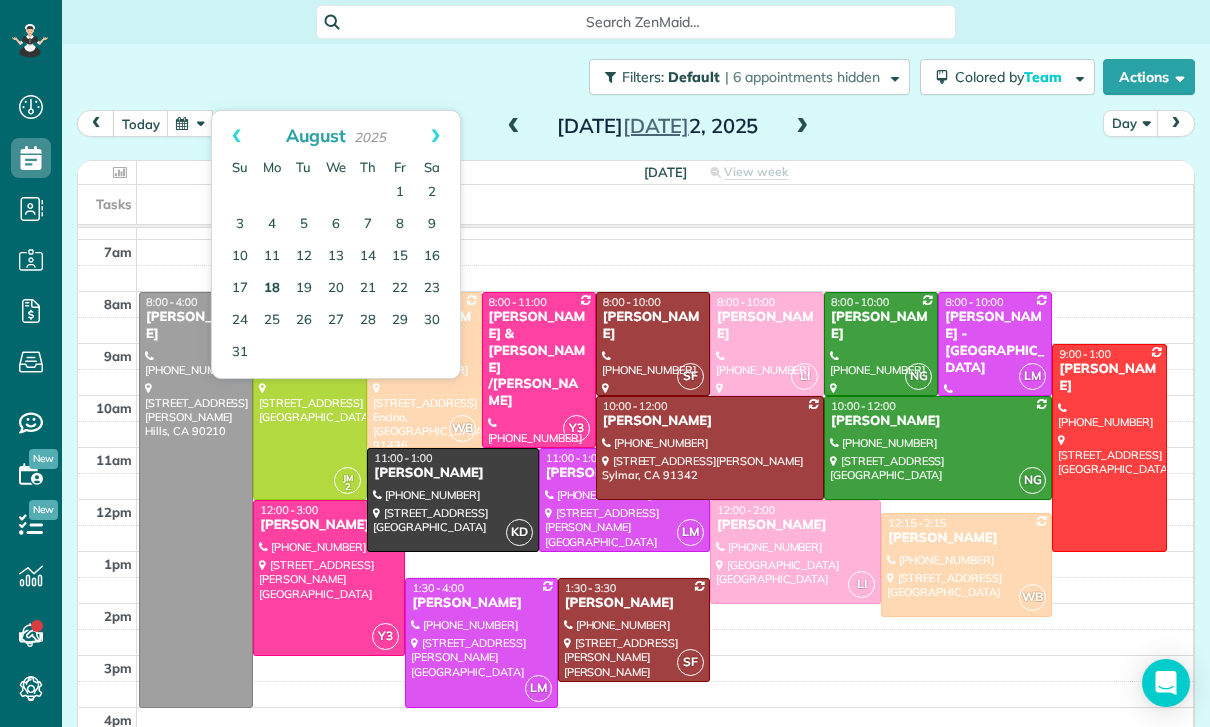 click on "18" at bounding box center [272, 289] 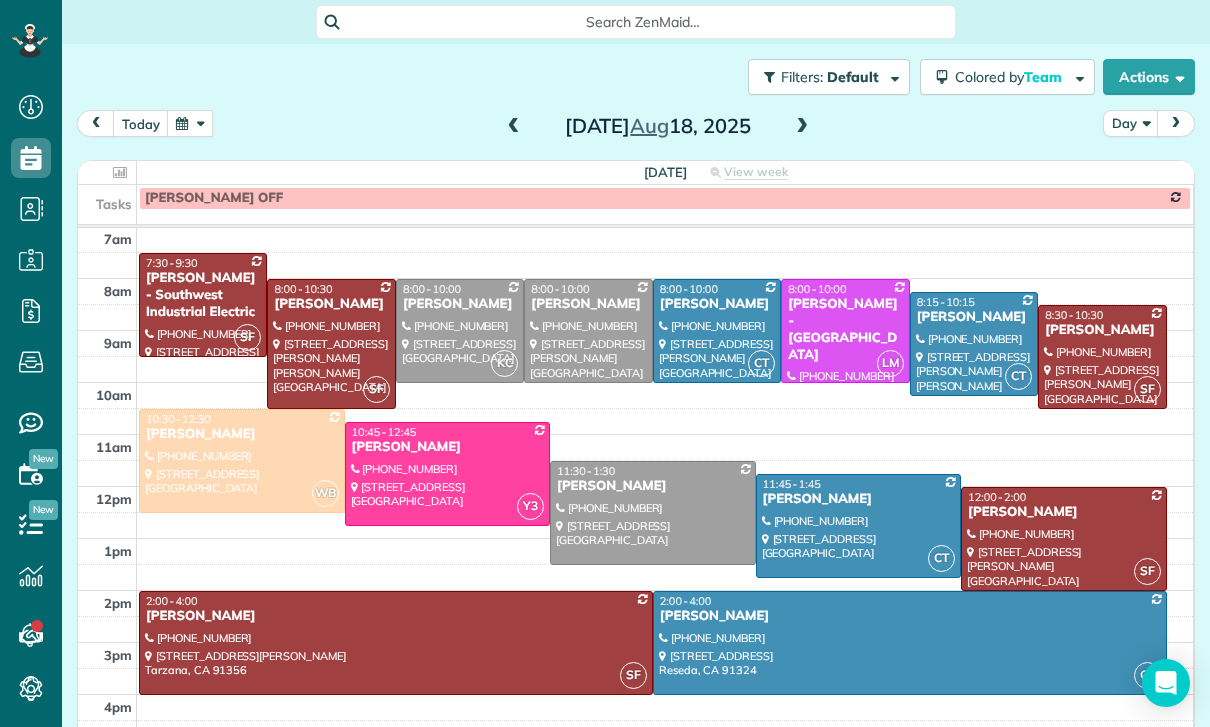scroll, scrollTop: 157, scrollLeft: 0, axis: vertical 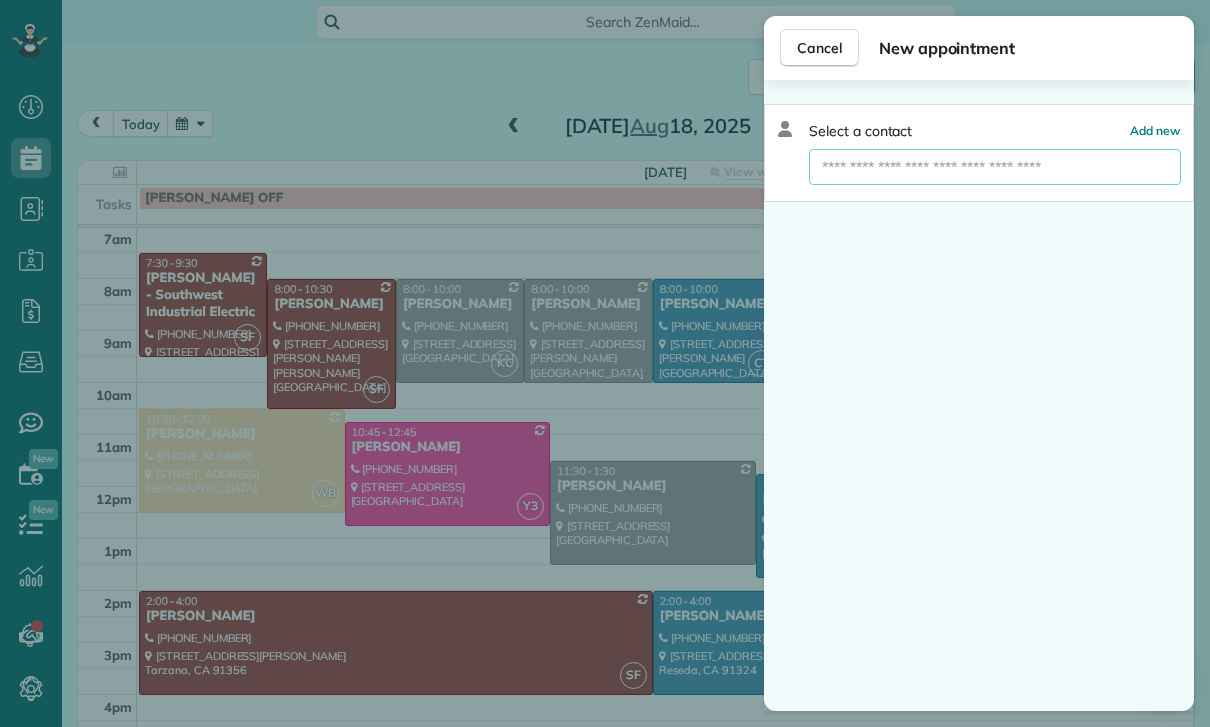click at bounding box center (995, 167) 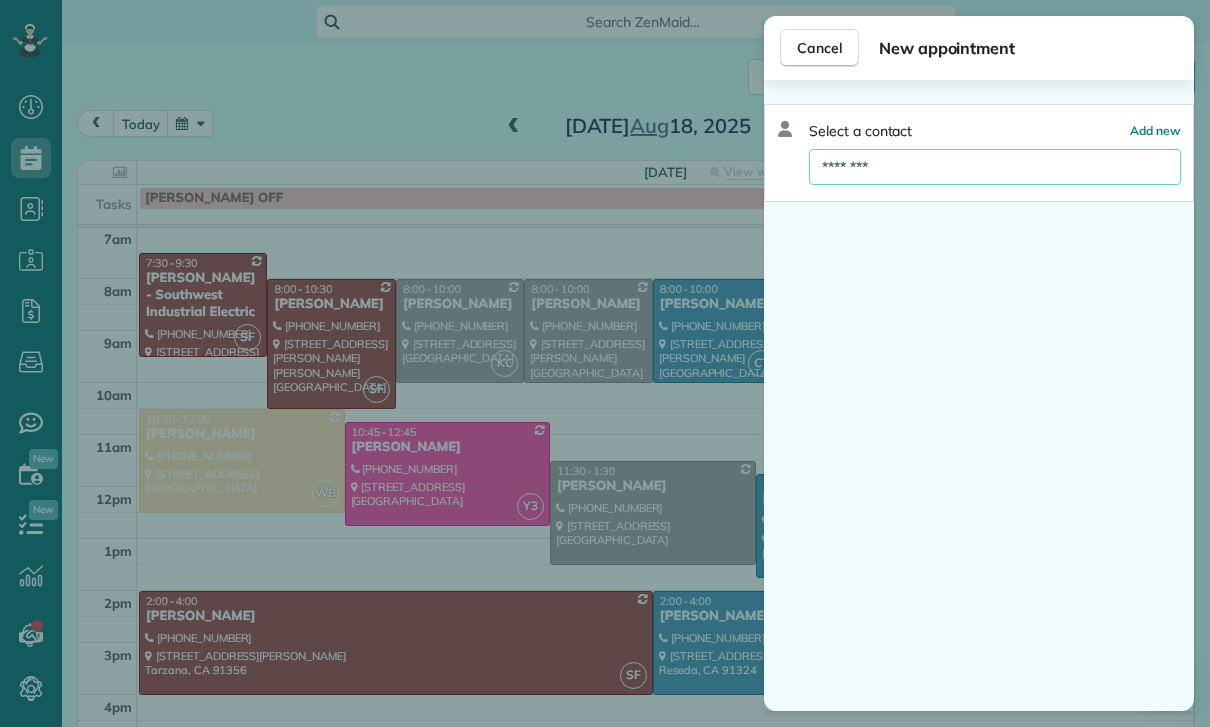 scroll, scrollTop: 144, scrollLeft: 0, axis: vertical 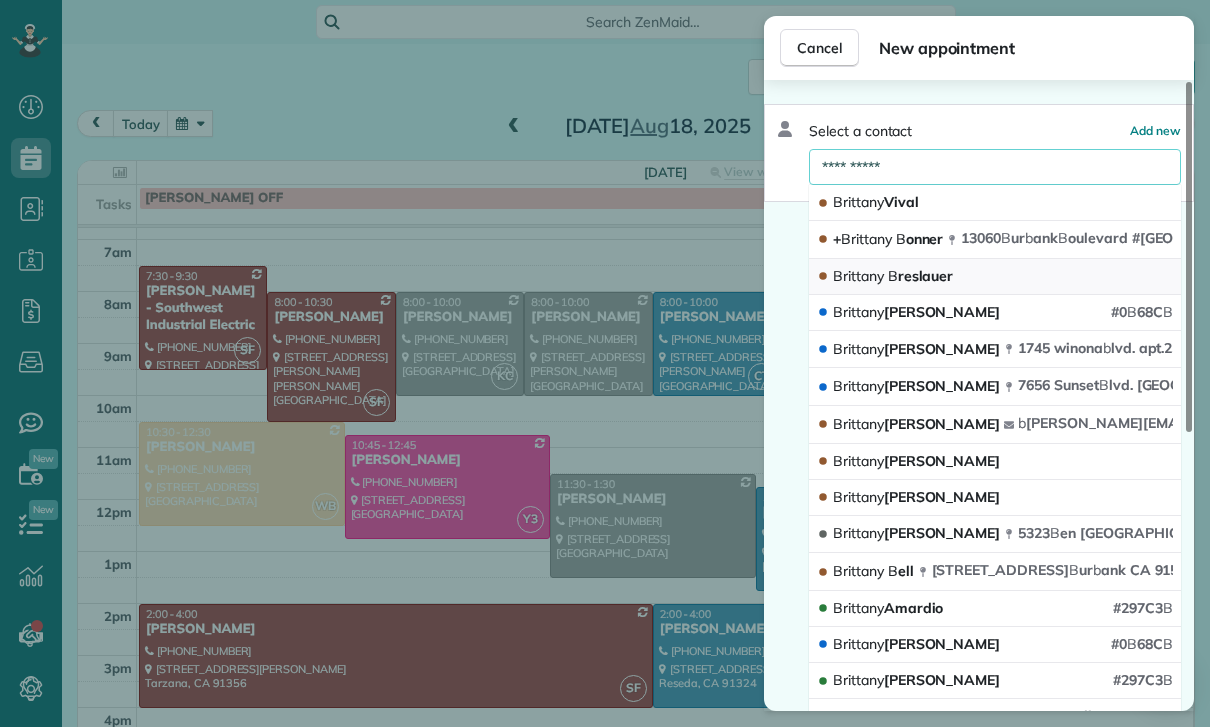 type on "**********" 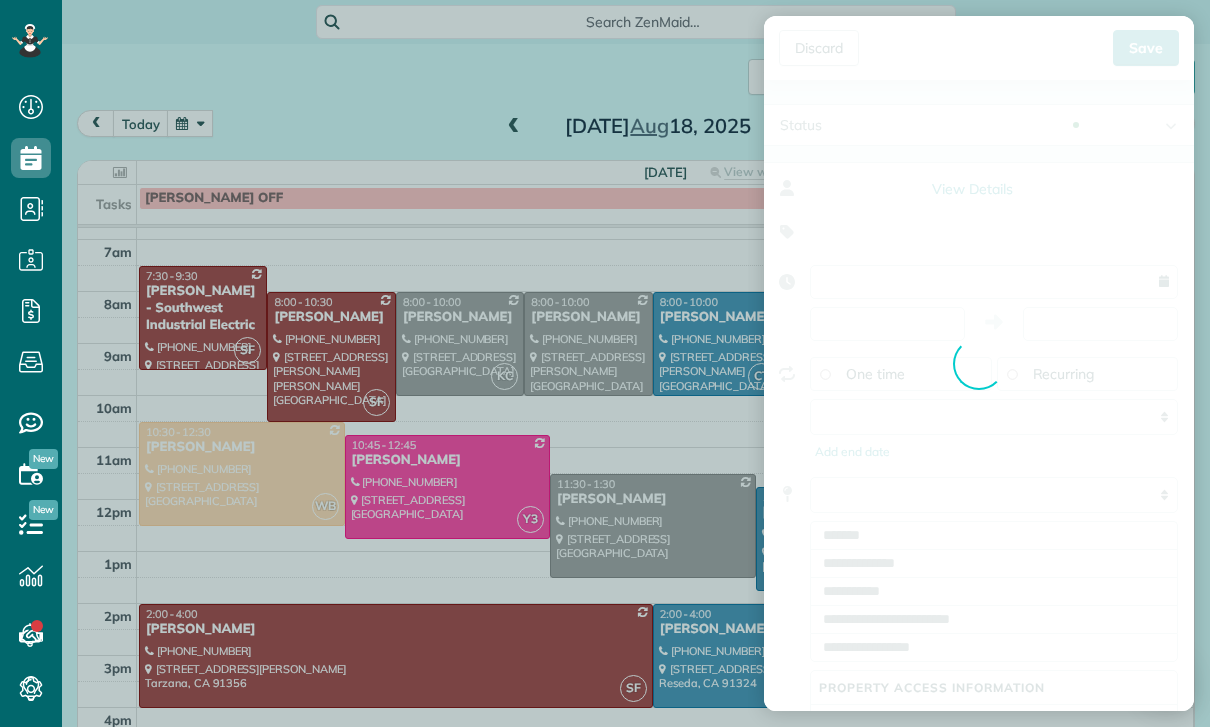 type on "**********" 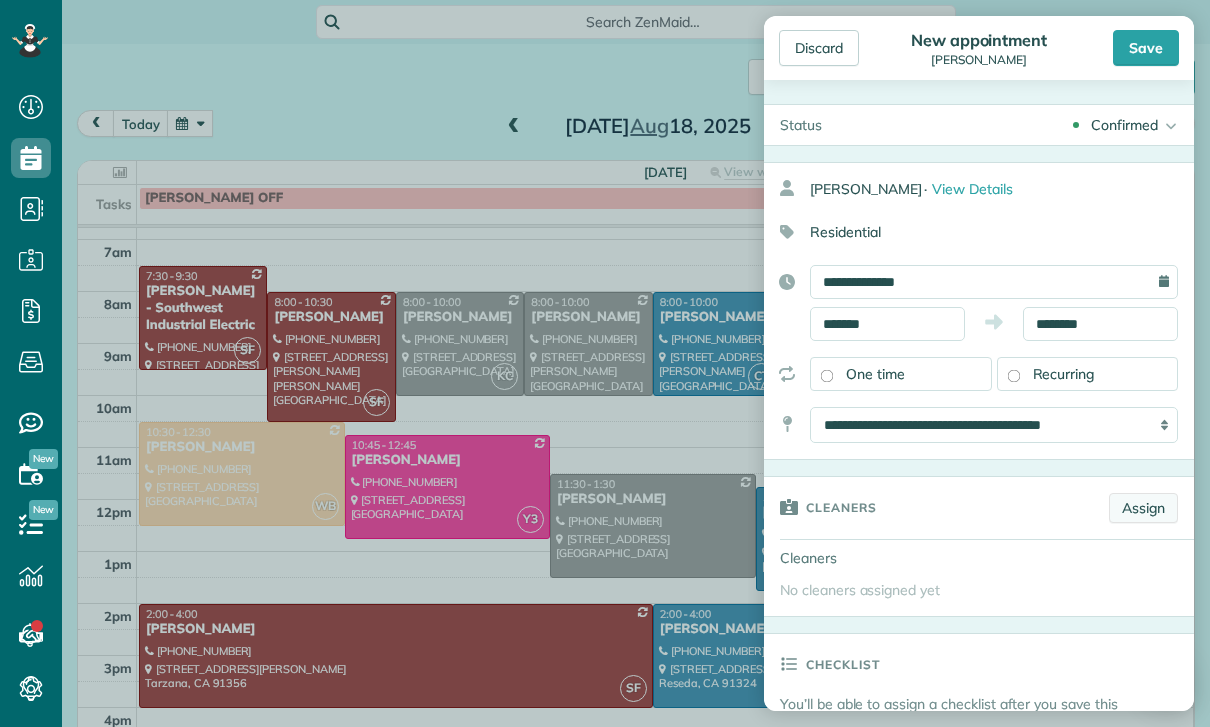 click on "Assign" at bounding box center [1143, 508] 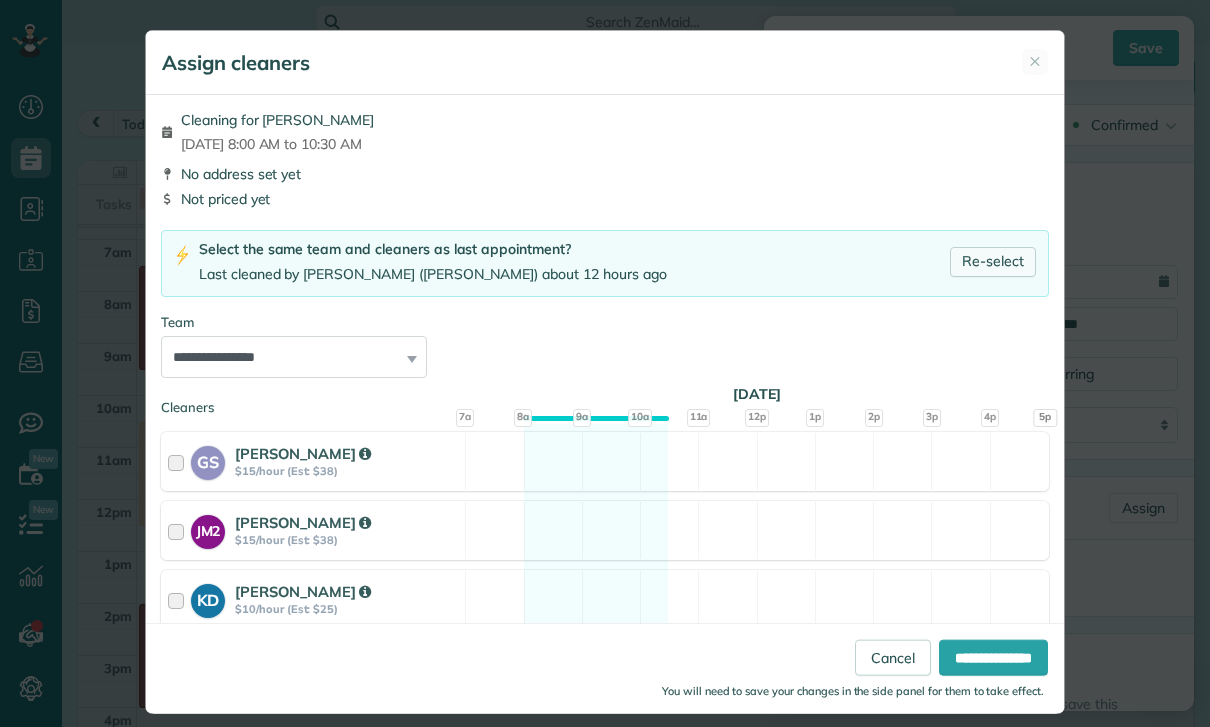 click on "Re-select" at bounding box center (993, 262) 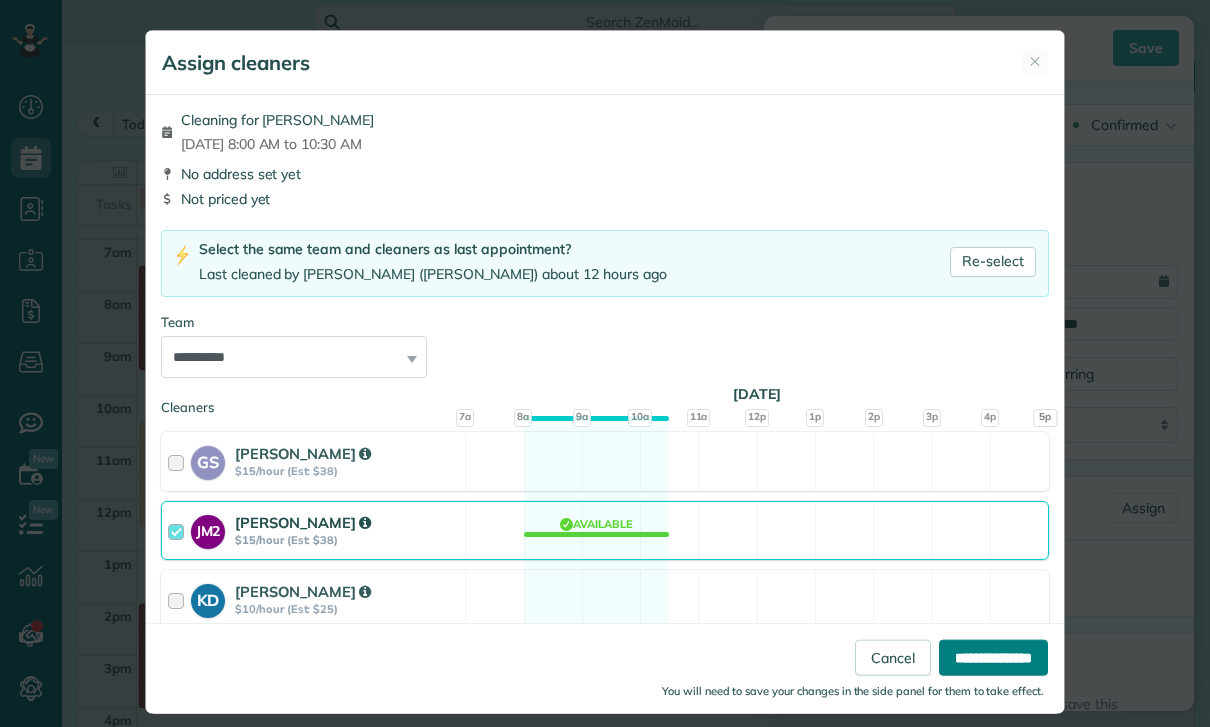 click on "**********" at bounding box center (993, 658) 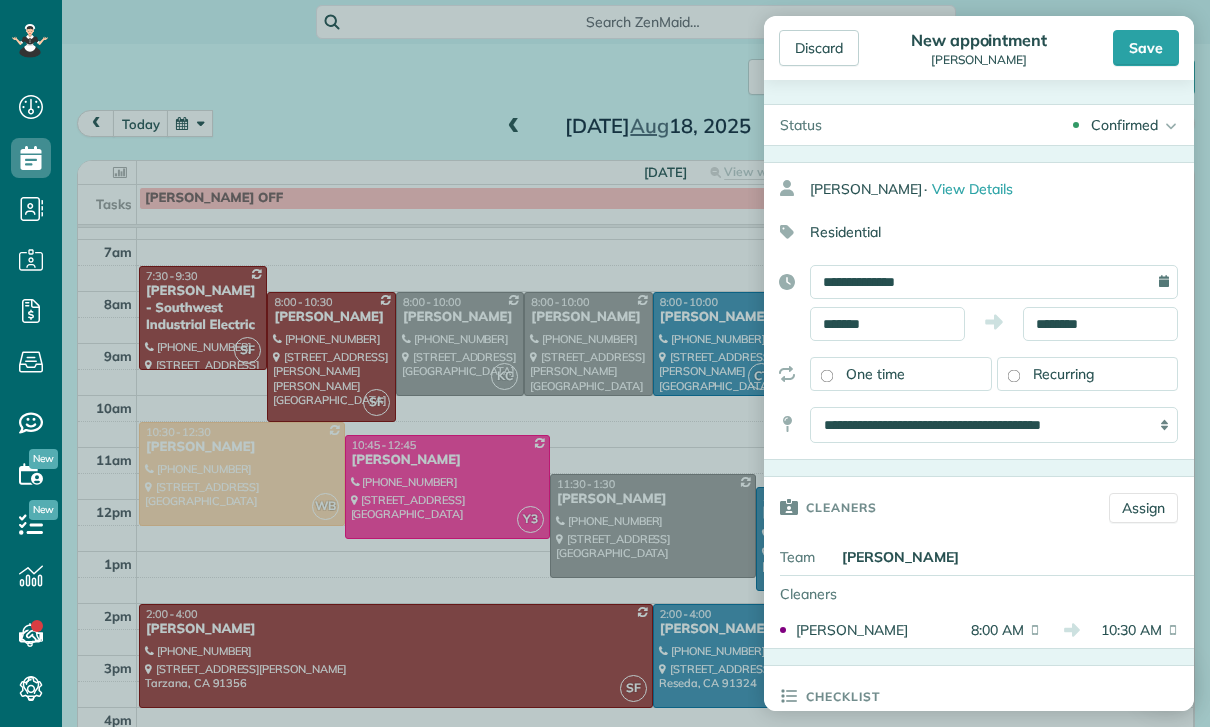 click on "Recurring" at bounding box center (1064, 374) 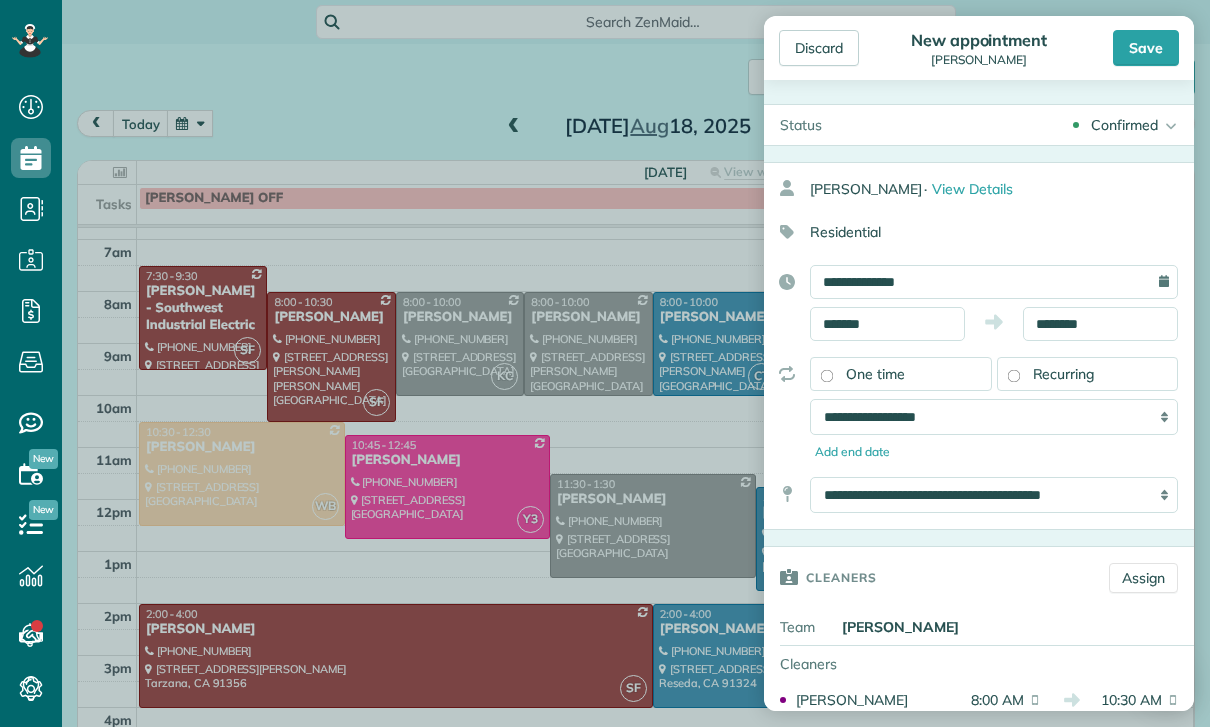 click on "**********" at bounding box center [994, 417] 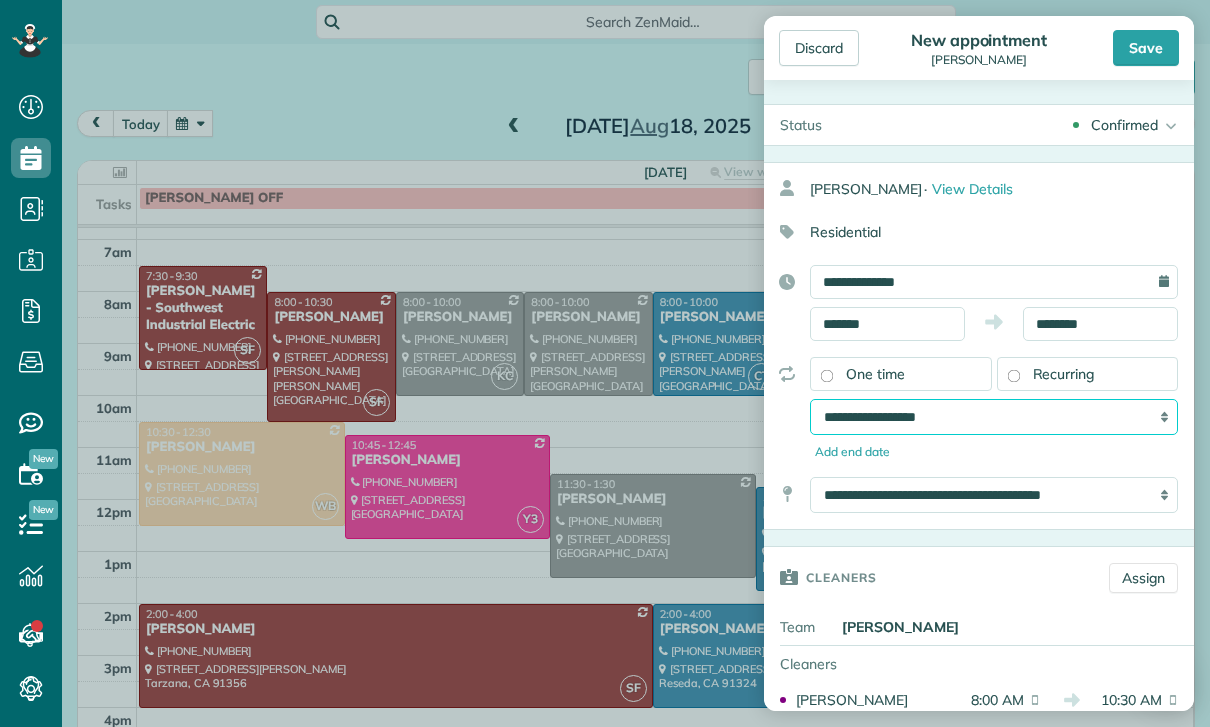 select on "**********" 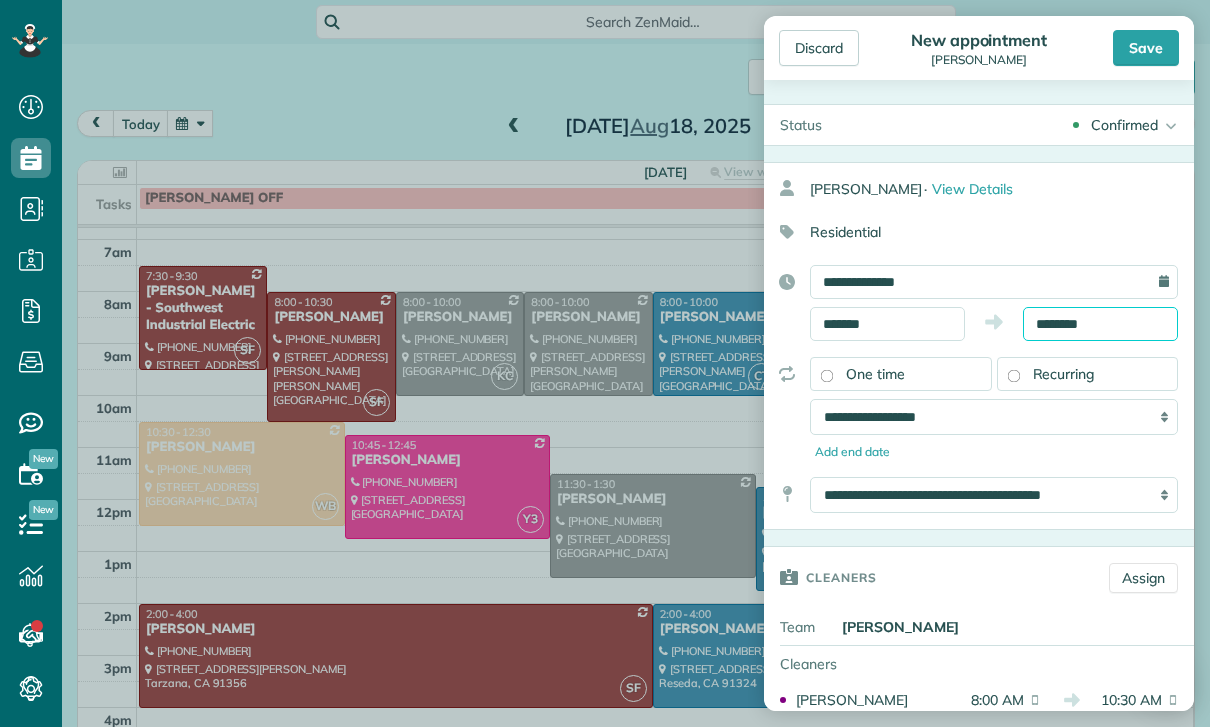 click on "Dashboard
Scheduling
Calendar View
List View
Dispatch View - Weekly scheduling (Beta)" at bounding box center (605, 363) 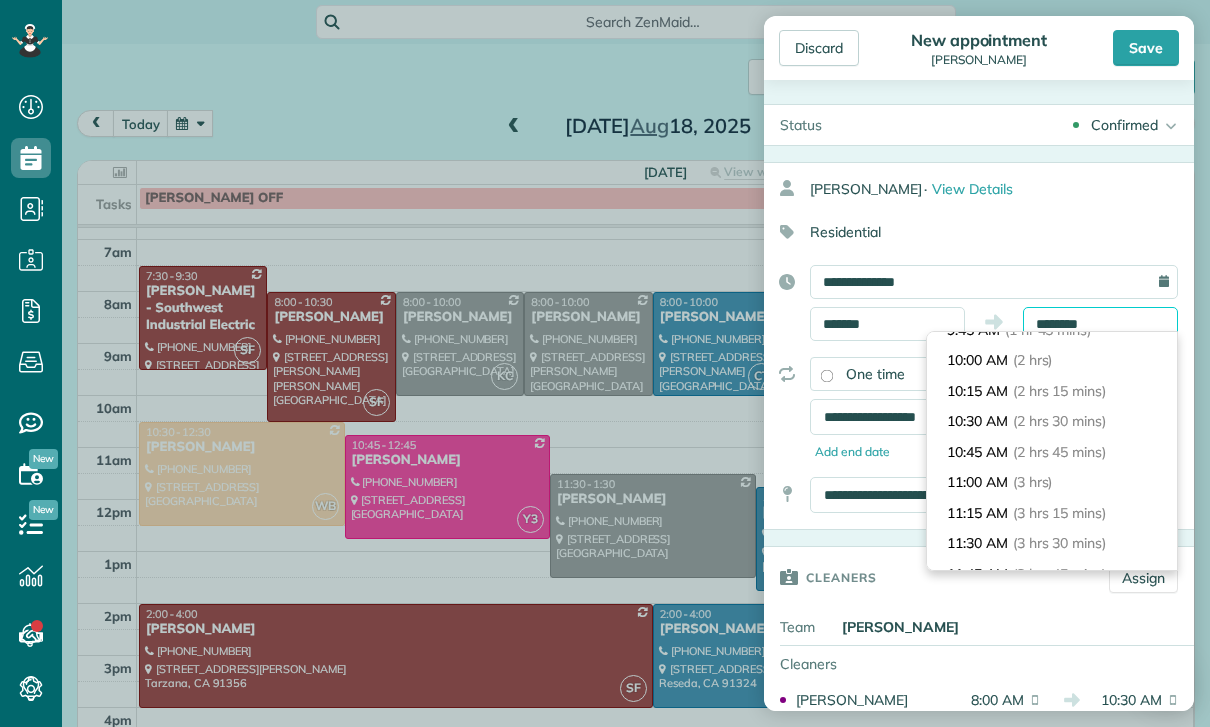 scroll, scrollTop: 217, scrollLeft: 0, axis: vertical 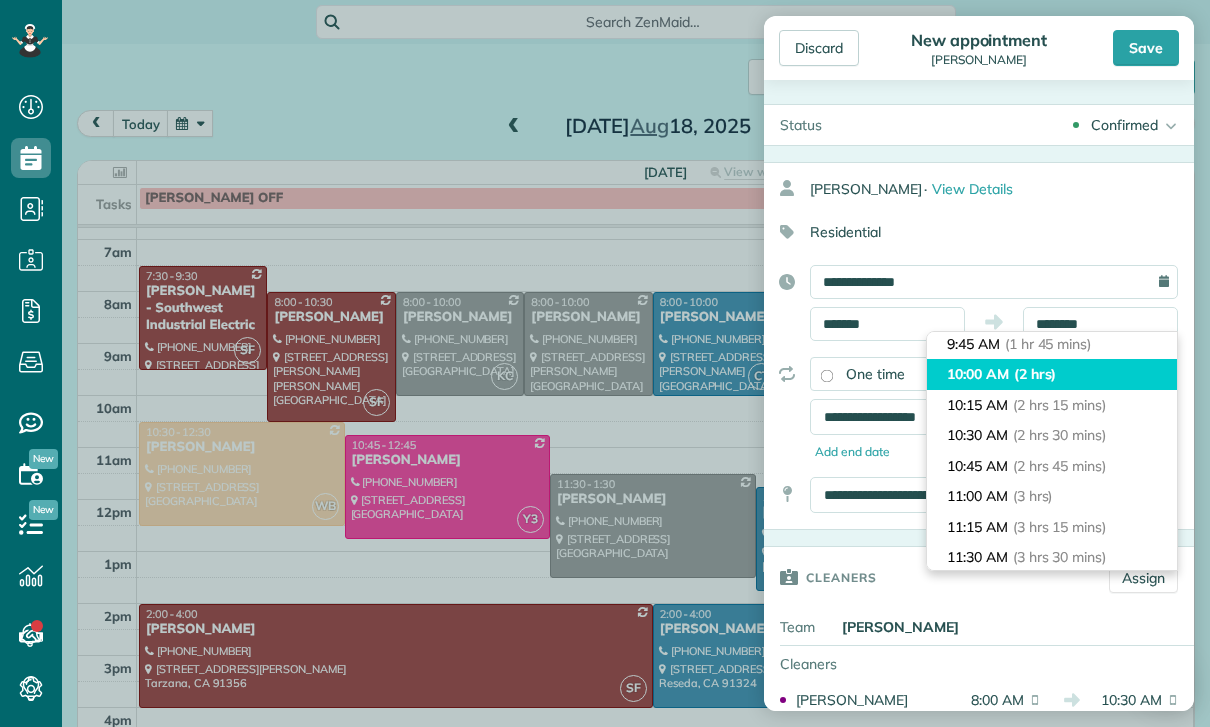 click on "(2 hrs)" at bounding box center [1035, 374] 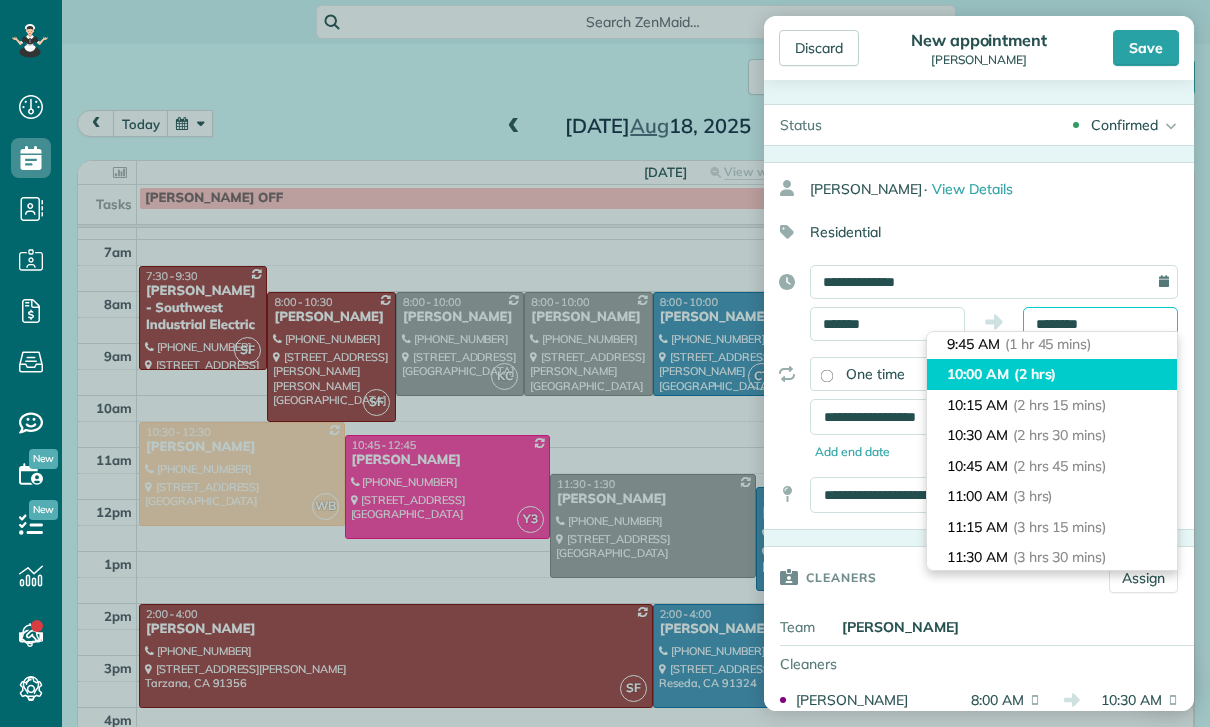 type on "********" 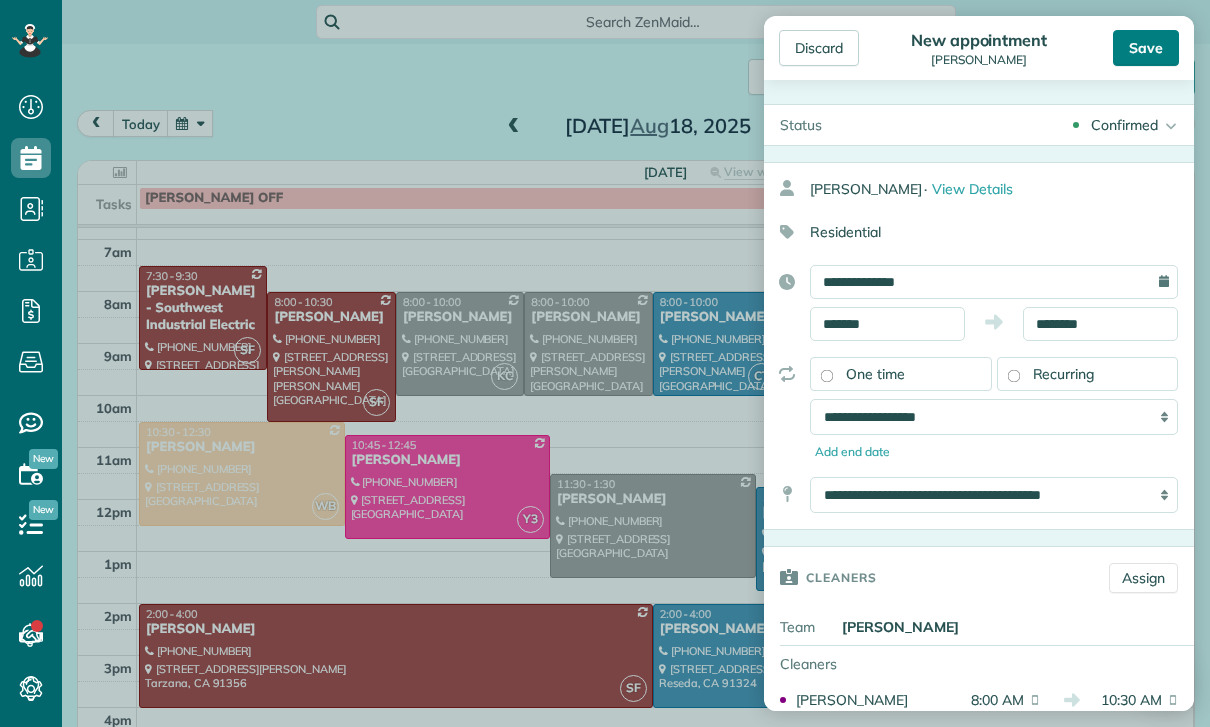 click on "Save" at bounding box center [1146, 48] 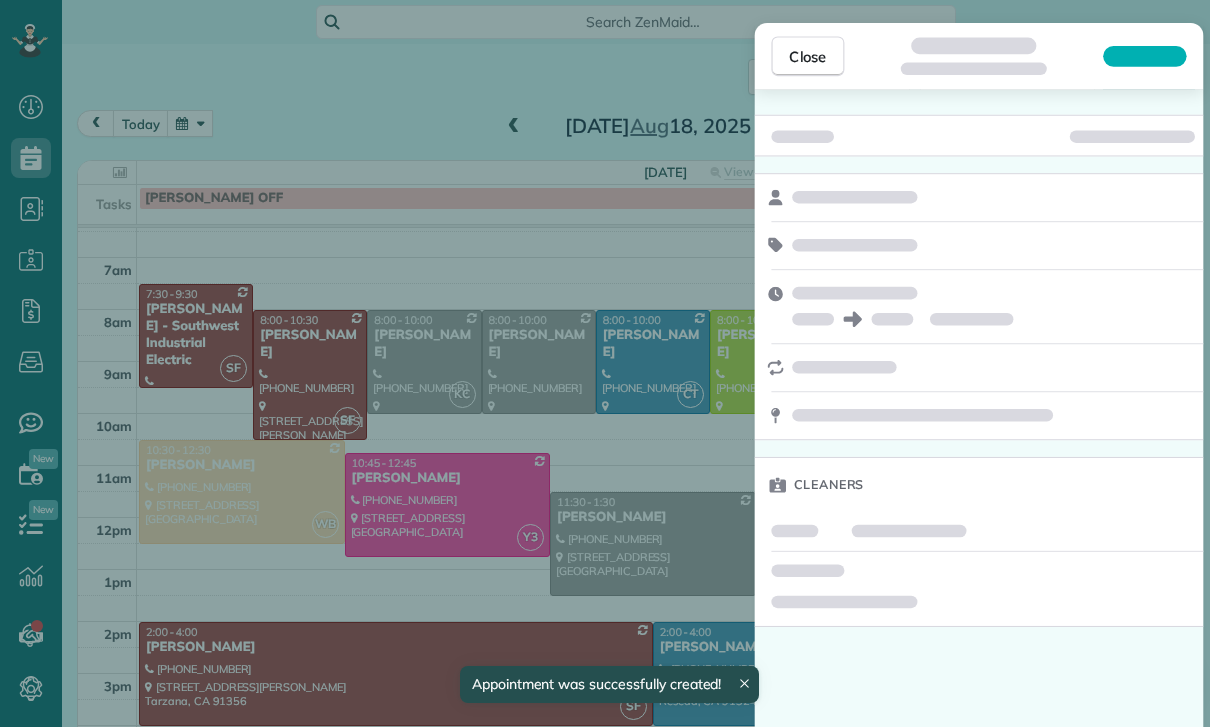 scroll, scrollTop: 144, scrollLeft: 0, axis: vertical 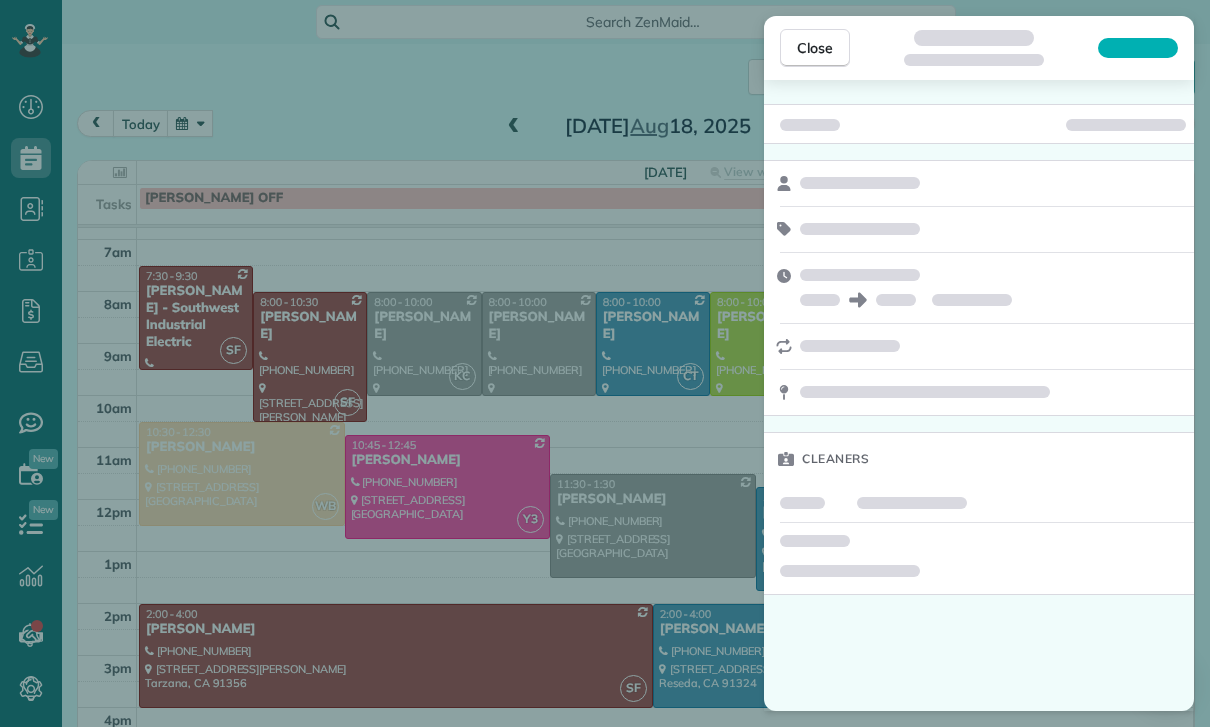 click on "Close   Cleaners" at bounding box center (605, 363) 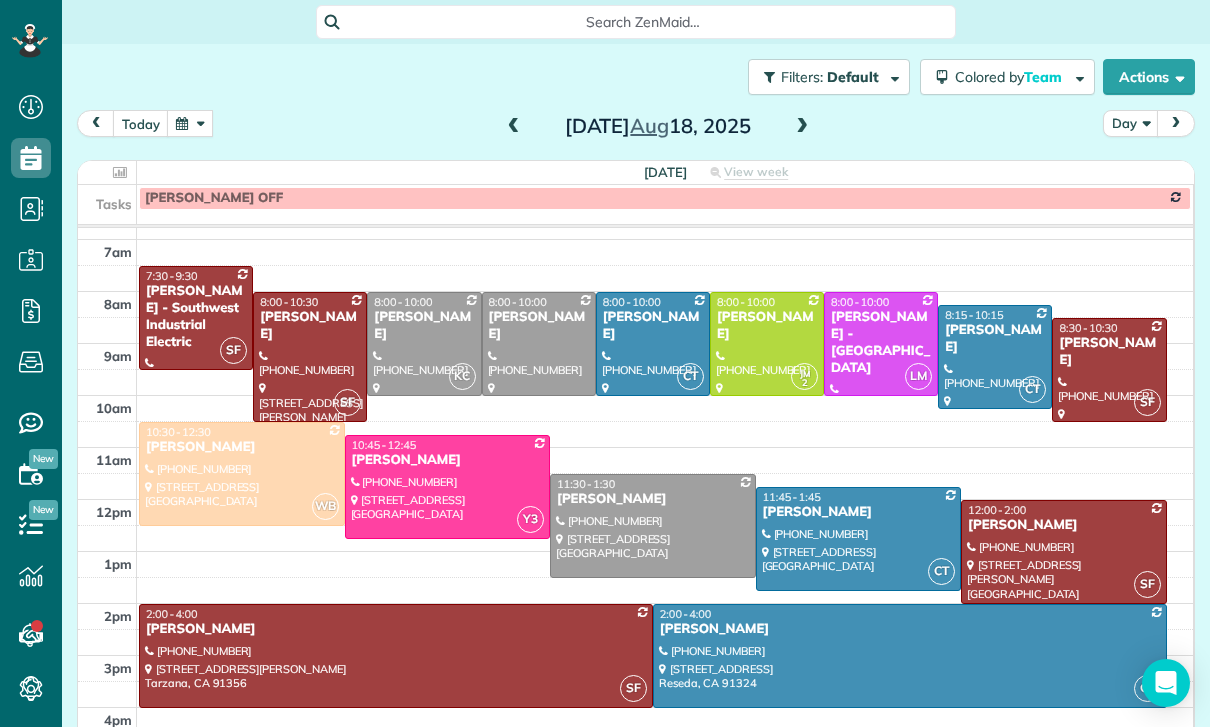 click at bounding box center (190, 123) 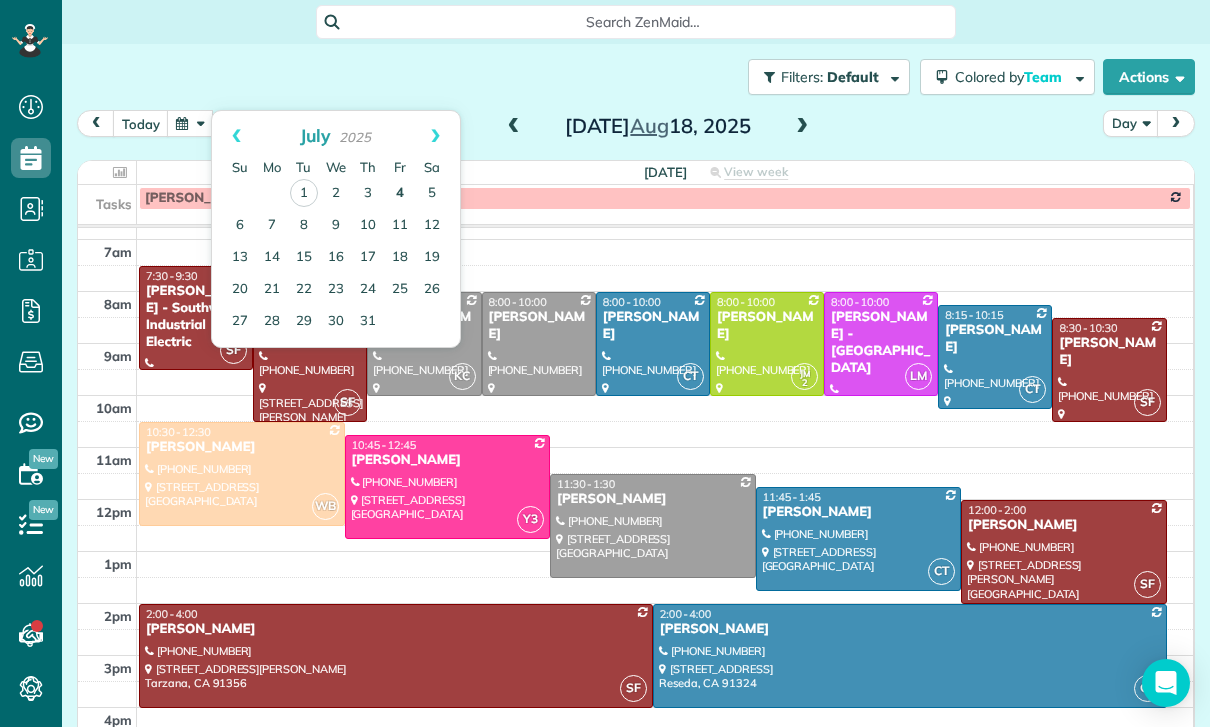 click on "4" at bounding box center (400, 194) 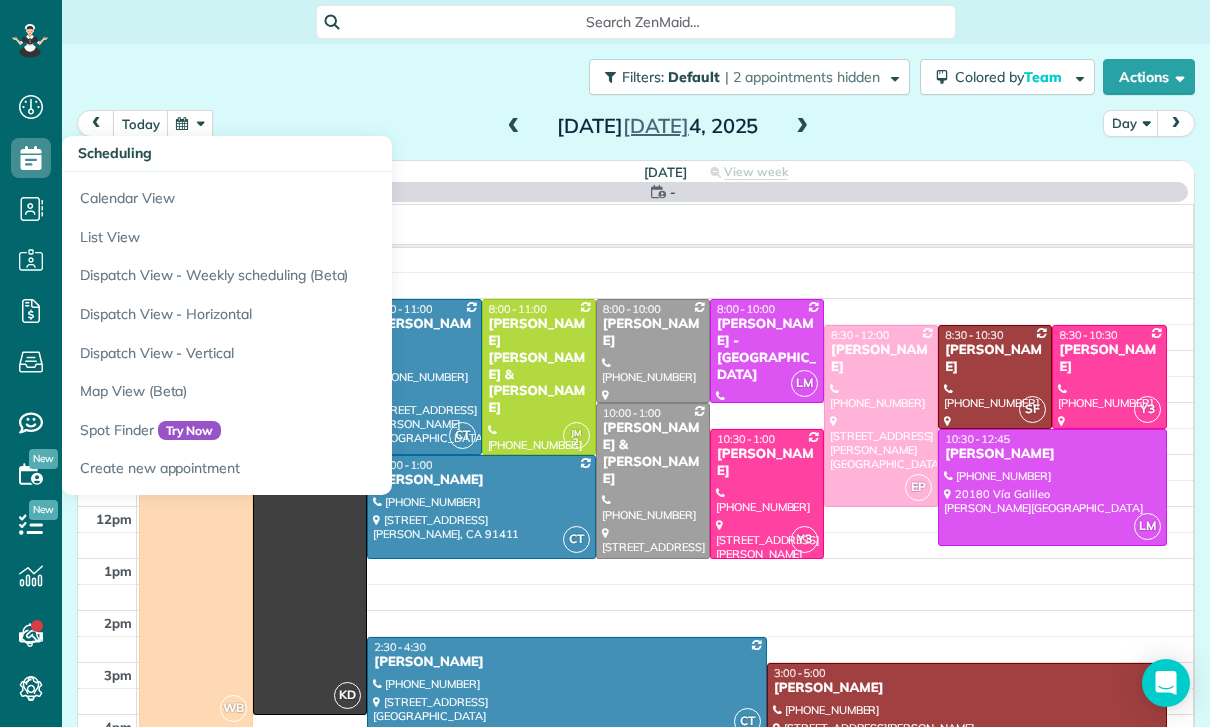 scroll, scrollTop: 157, scrollLeft: 0, axis: vertical 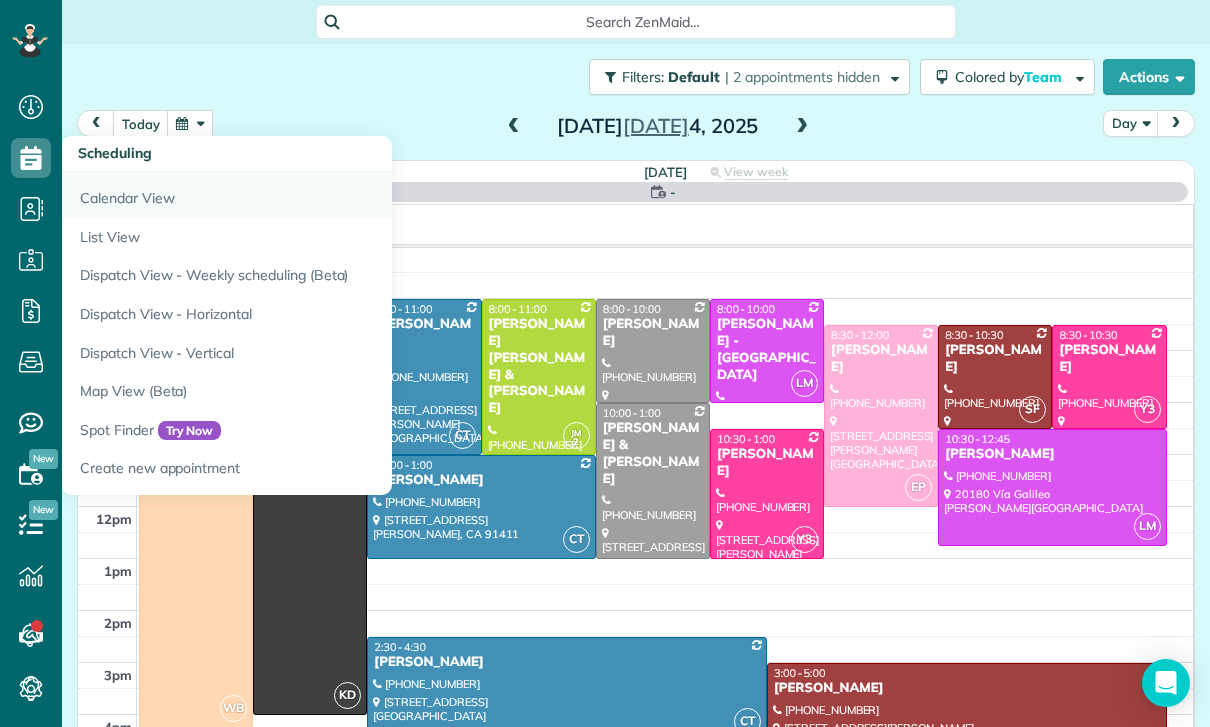 click on "Calendar View" at bounding box center [312, 195] 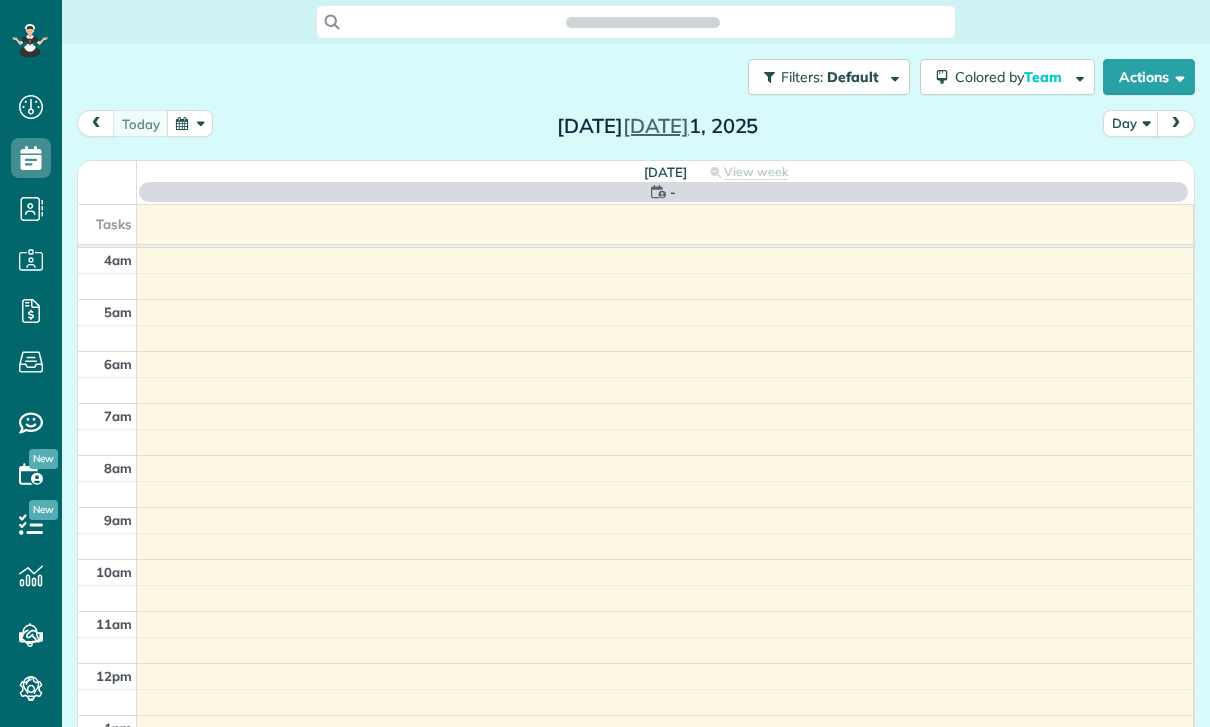 scroll, scrollTop: 0, scrollLeft: 0, axis: both 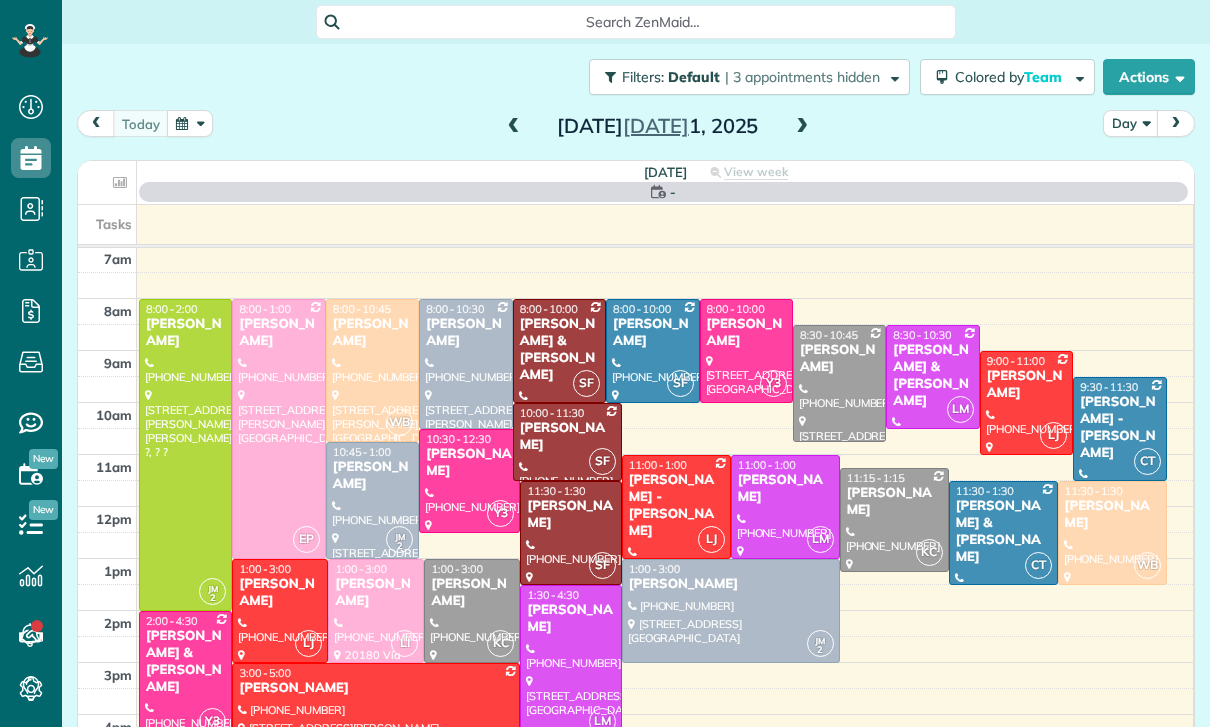 click on "today   Day Tuesday  Jul  1, 2025 Tuesday -
View week $2,130.00 59  Man Hours 27  Appointments 0% Paid 93% Assigned Tasks 4am 5am 6am 7am 8am 9am 10am 11am 12pm 1pm 2pm 3pm 4pm 5pm 6pm 7pm 8pm JM 2 8:00 - 2:00 Brittany Breslauer (954) 881-0496 3724 Dixie canyon ave Sherman oaks CA 91423 ?, ? ? EP 8:00 - 1:00 Marie Kuehne (646) 467-4268 4257 Beeman Avenue Studio City, CA 91604 WB 8:00 - 10:45 Alegra Levi (818) 458-5733 4027 Beverly Glen Boulevard Los Angeles, CA 91423 8:00 - 10:30 Megan Comisky (714) 615-9801 5100 Matilija Avenue Sherman Oaks, CA 91423 SF 8:00 - 10:00 Brian & Valerie Albert (818) 694-1351 4456 Tobias Avenue Sherman Oaks, CA 91403 SF 8:00 - 10:00 Sarah Sonnier (310) 902-2054 4934 Collett Avenue Encino, CA 91436 Y3 8:00 - 10:00 Leah Balecha 1022 North Lincoln Street Burbank, CA 91506 8:30 - 10:45 Omi Crawford (818) 333-6793 16524 Gilmore Street Los Angeles, CA 91406 LM 8:30 - 10:30 Micheal & noelle Norris (818) 635-9631 1825 Amber Lane Burbank, CA 91504 LJ 9:00 - 11:00 Paula Kirchner CT SF" at bounding box center (636, 398) 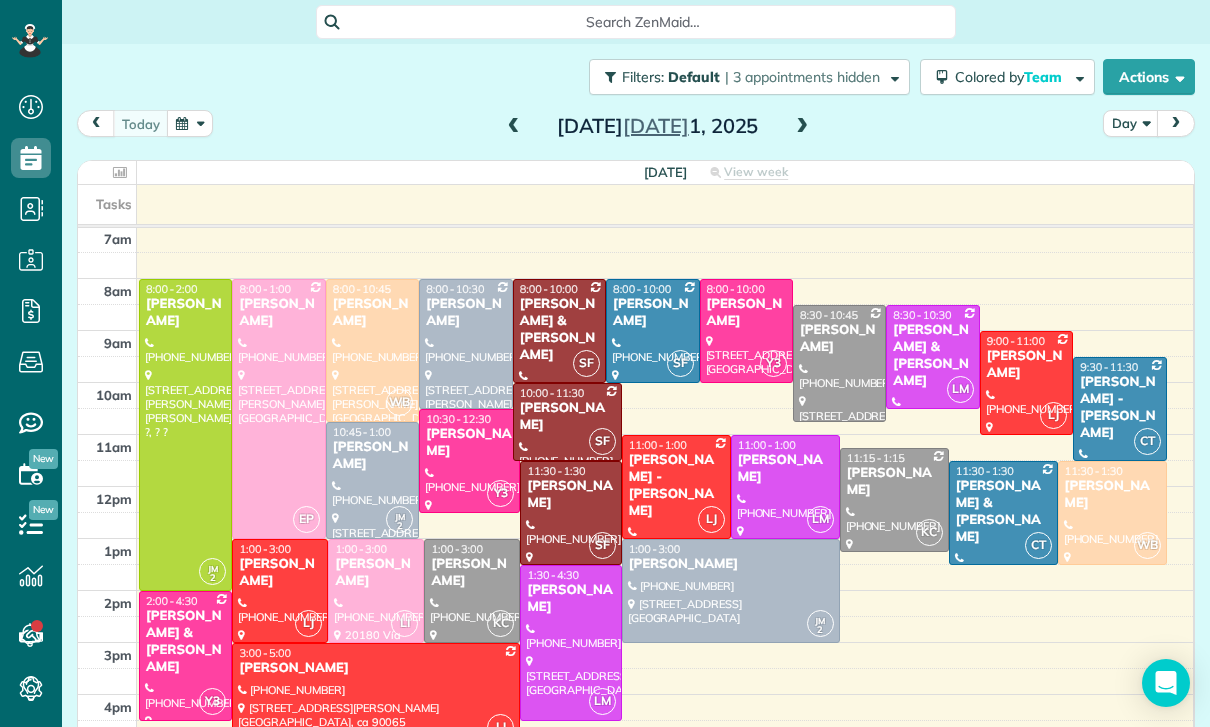 click at bounding box center (190, 123) 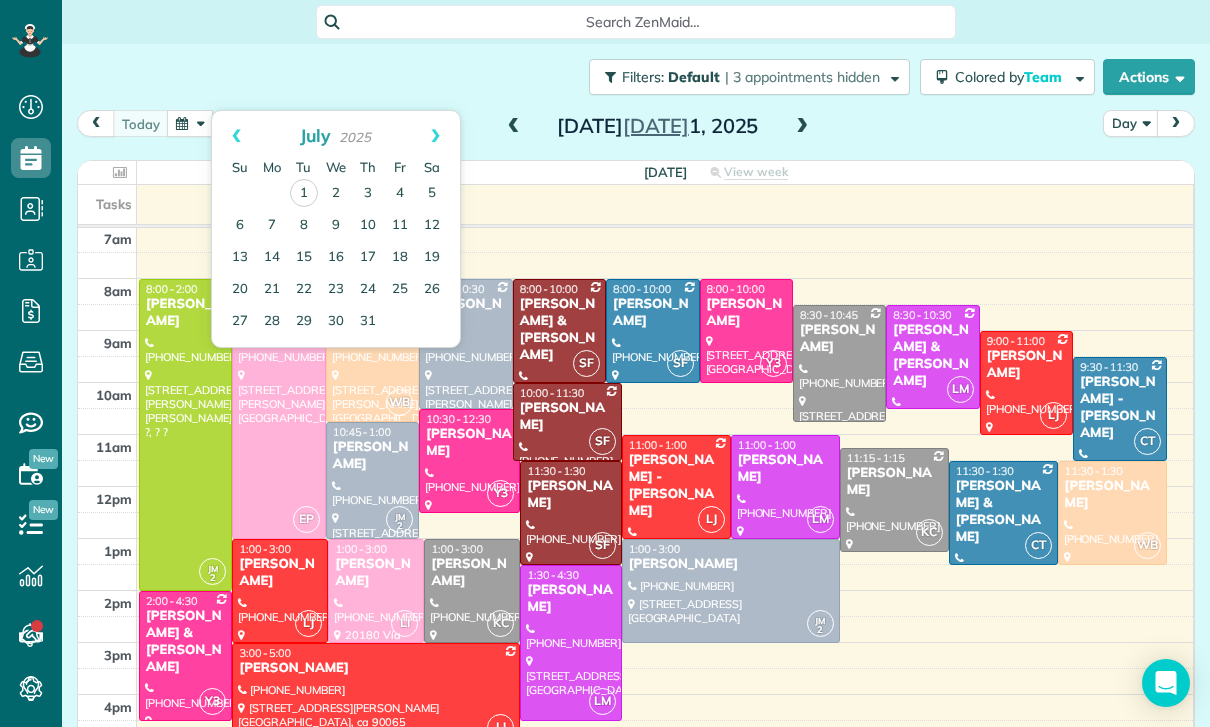 scroll, scrollTop: 157, scrollLeft: 0, axis: vertical 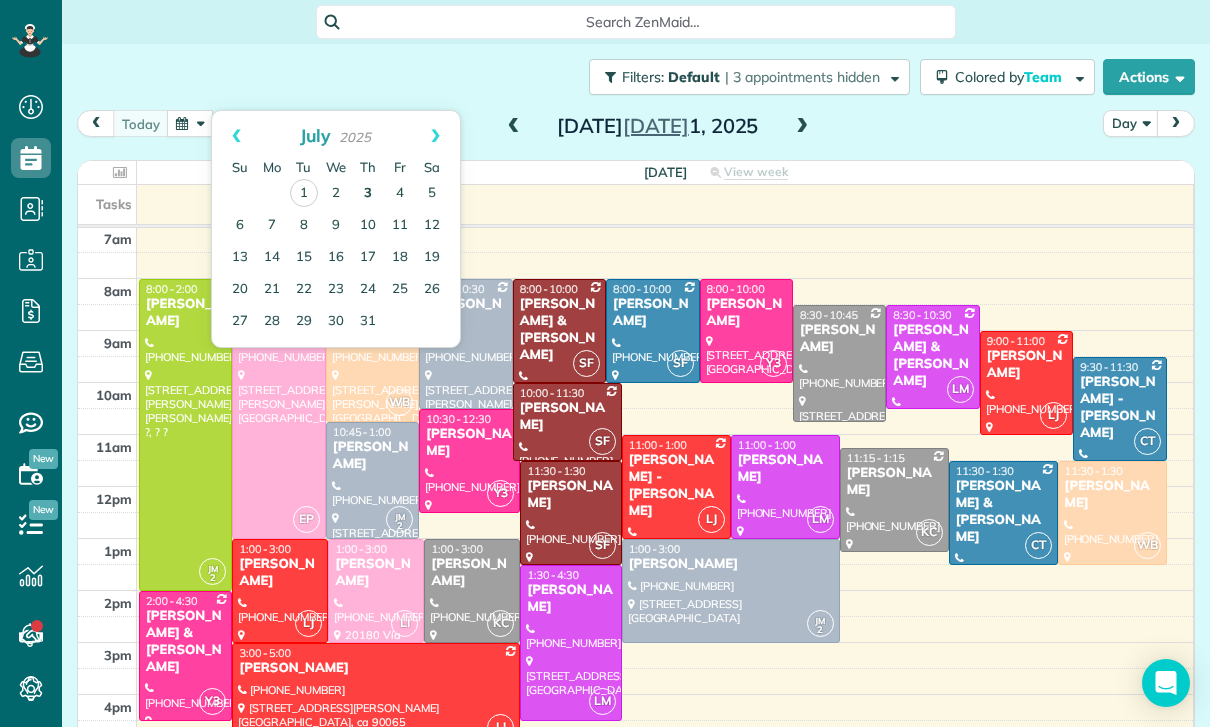 click on "3" at bounding box center [368, 194] 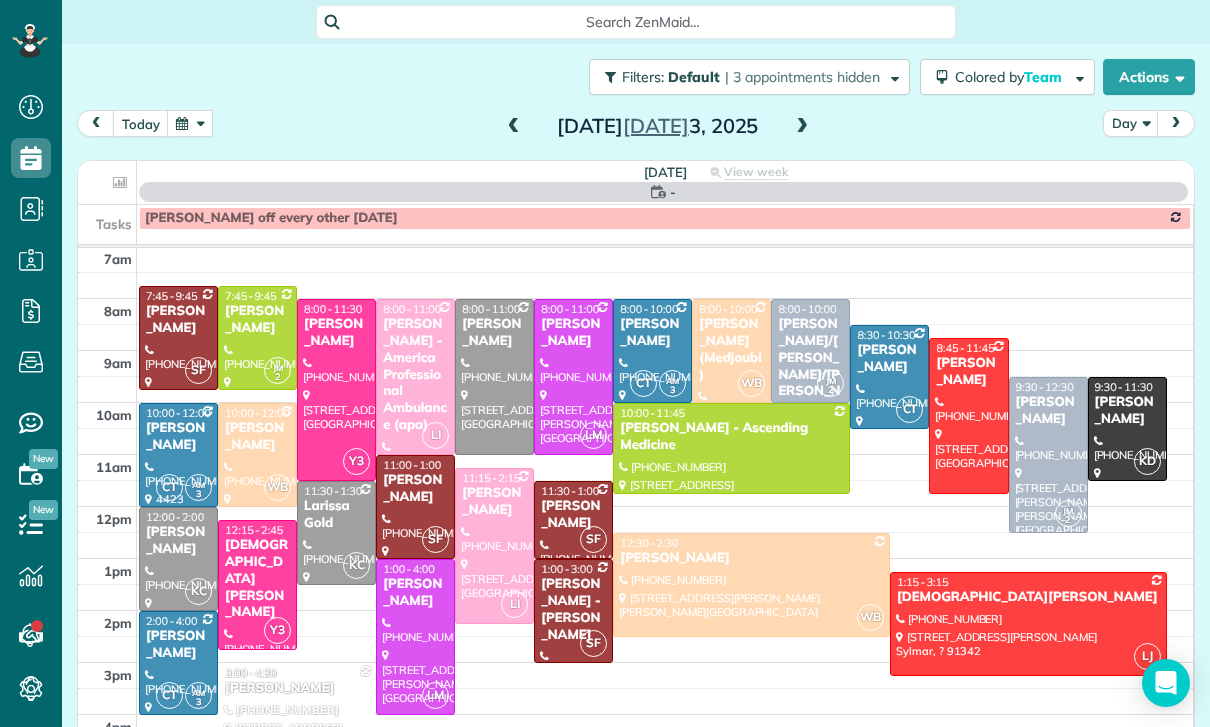 scroll, scrollTop: 157, scrollLeft: 0, axis: vertical 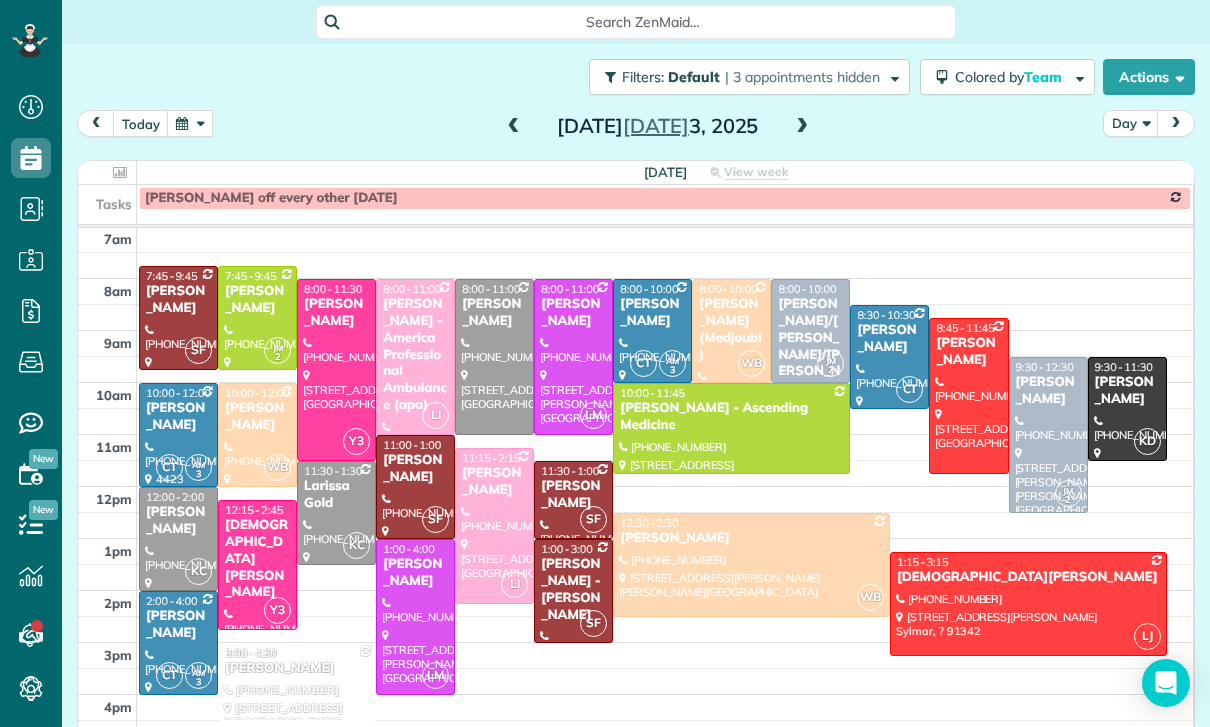 click at bounding box center [190, 123] 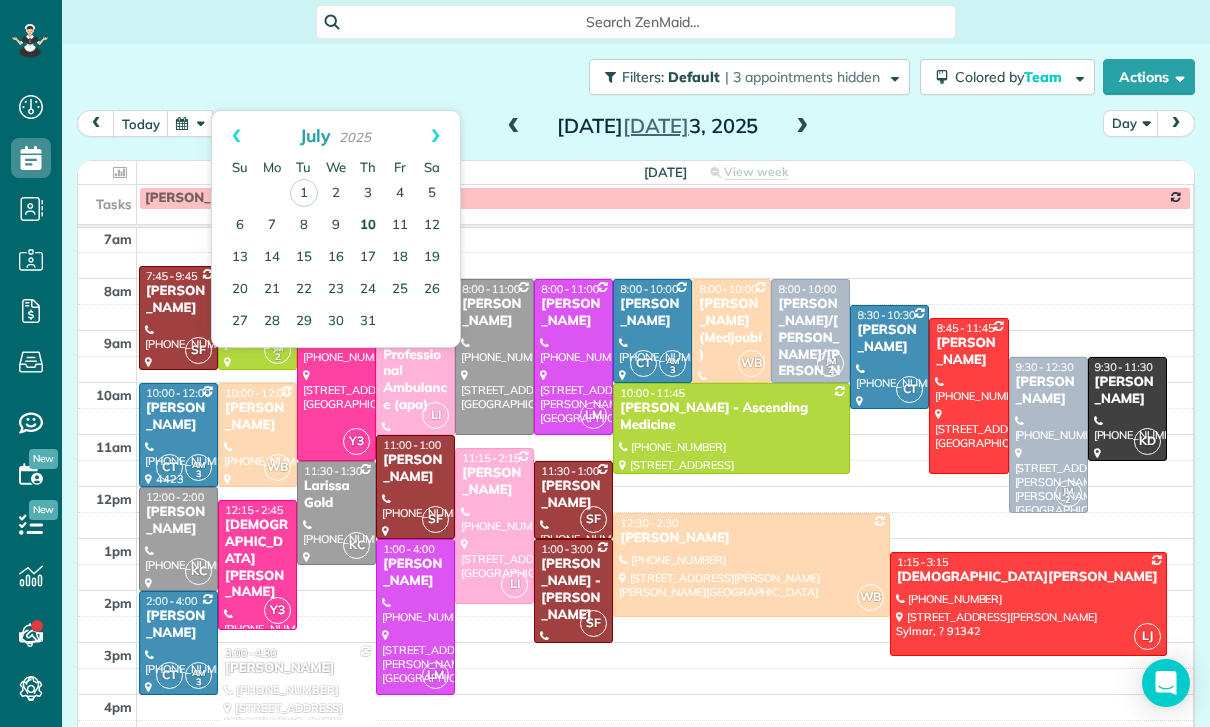 click on "10" at bounding box center (368, 226) 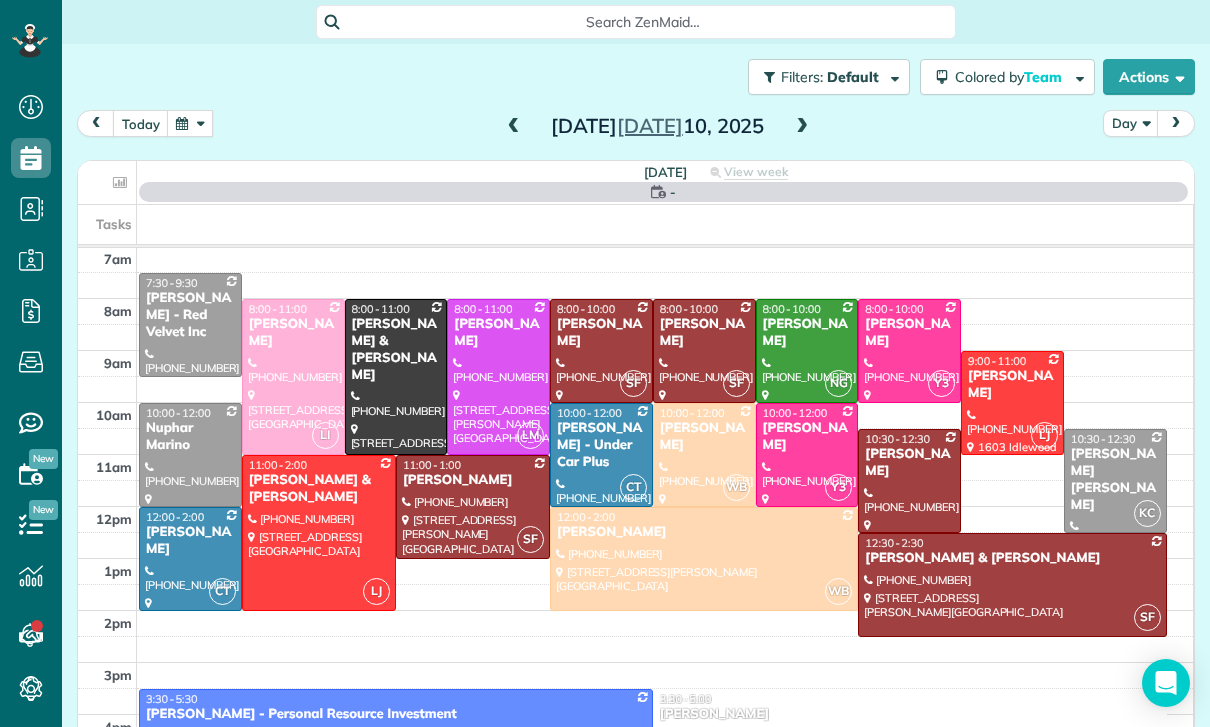 scroll, scrollTop: 157, scrollLeft: 0, axis: vertical 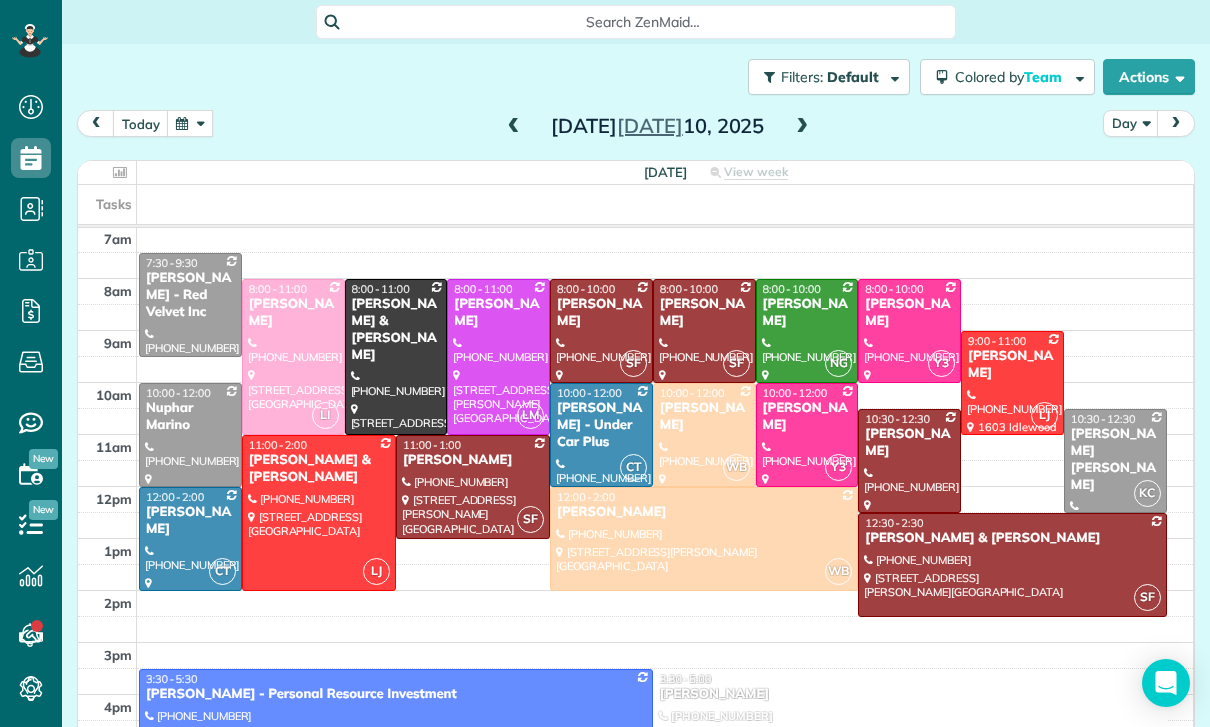 click at bounding box center (802, 127) 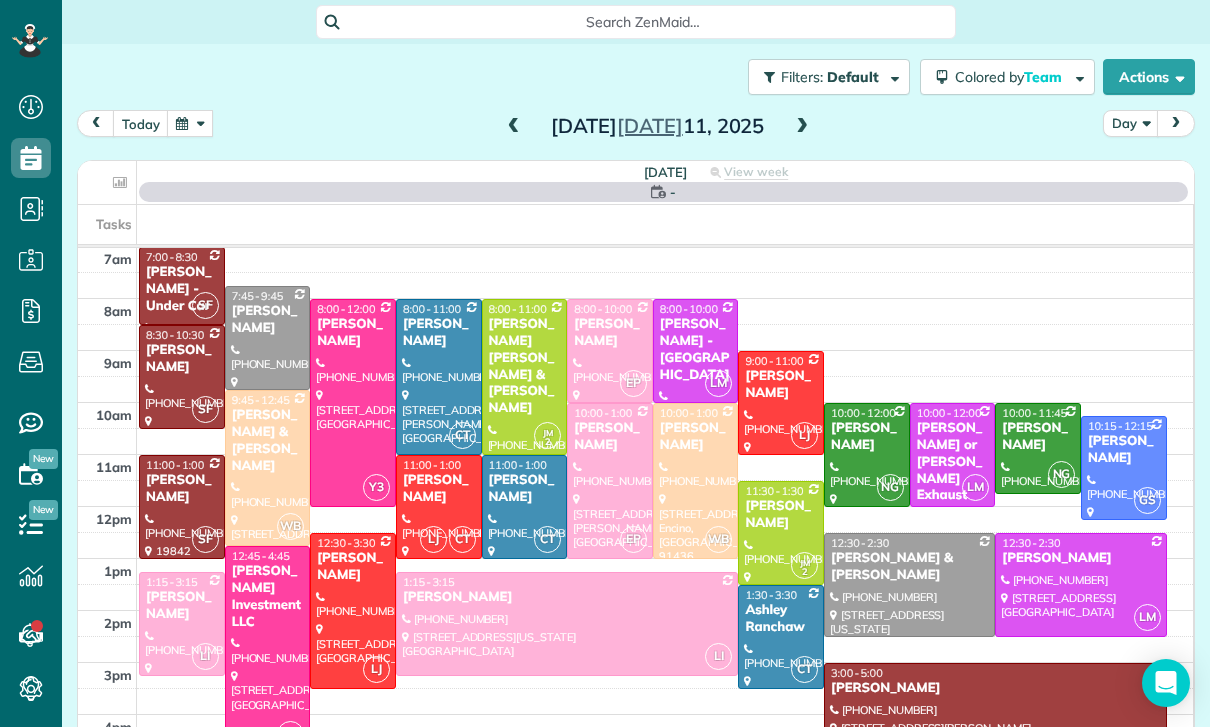 scroll, scrollTop: 157, scrollLeft: 0, axis: vertical 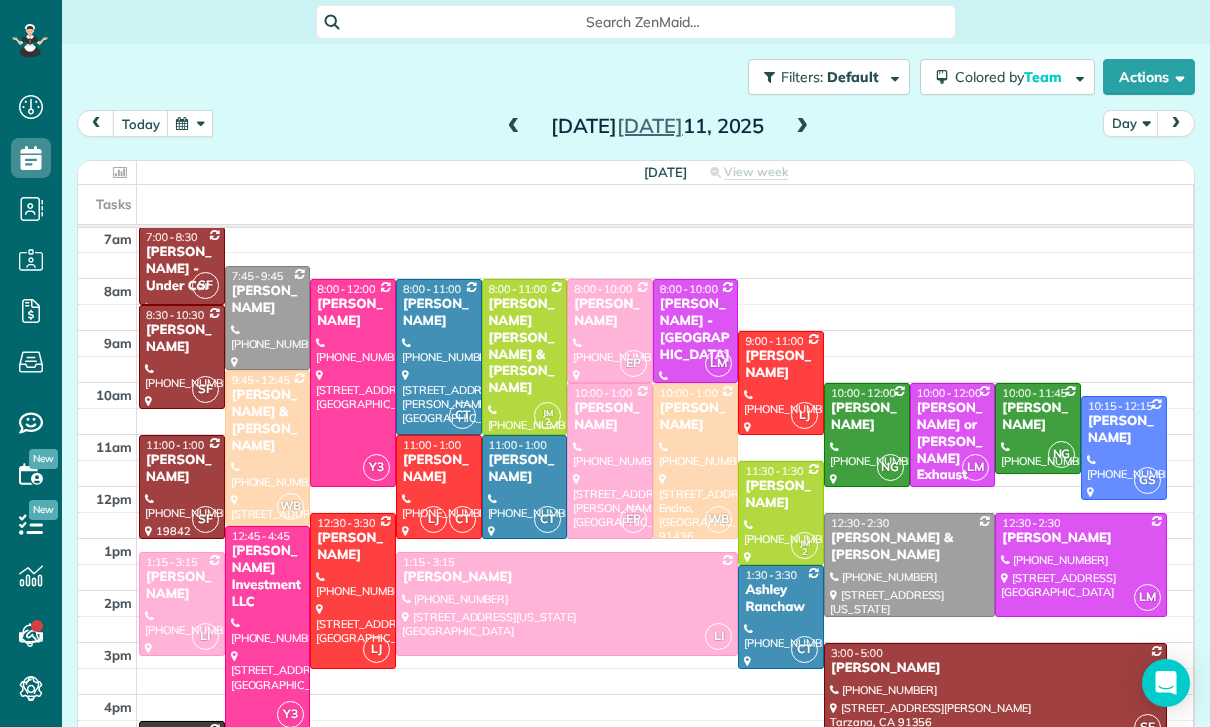click on "Filters:   Default
|  3 appointments hidden
Colored by  Team
Color by Cleaner
Color by Team
Color by Status
Color by Recurrence
Color by Paid/Unpaid
Filters  Default
Schedule Changes
Actions
Create Appointment
Create Task
Clock In/Out
Send Work Orders
Print Route Sheets
Today's Emails/Texts
View Metrics" at bounding box center [636, 77] 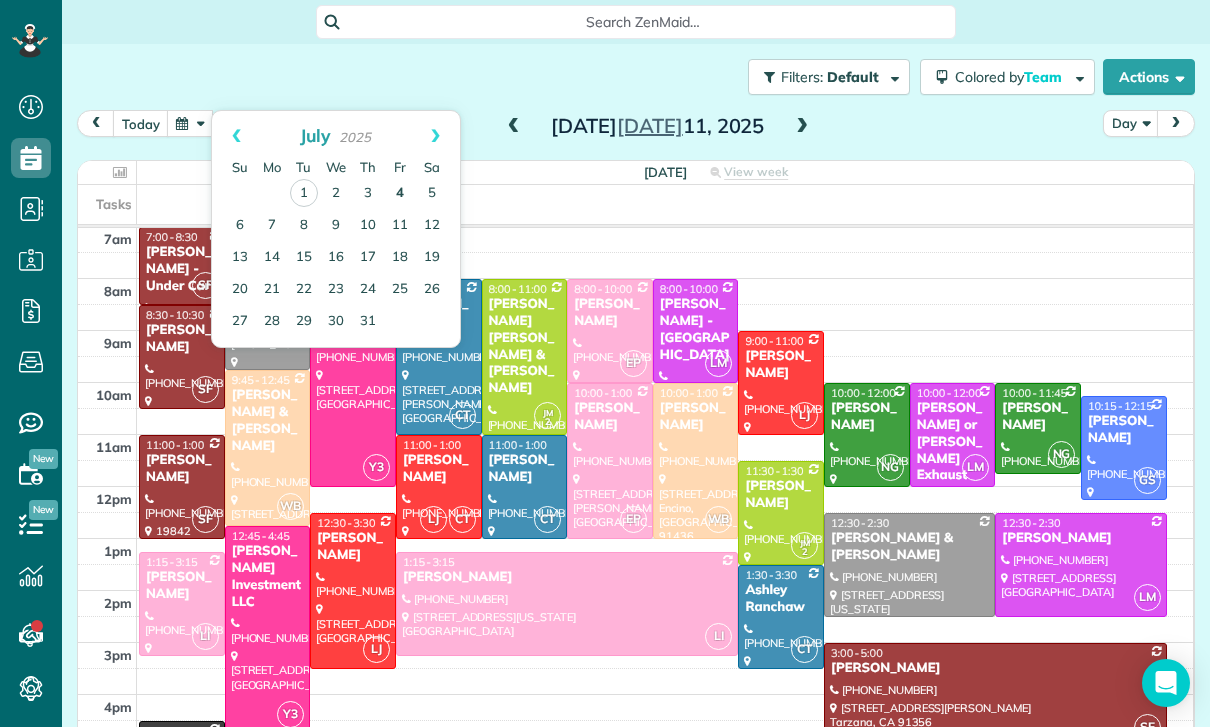 click on "4" at bounding box center [400, 194] 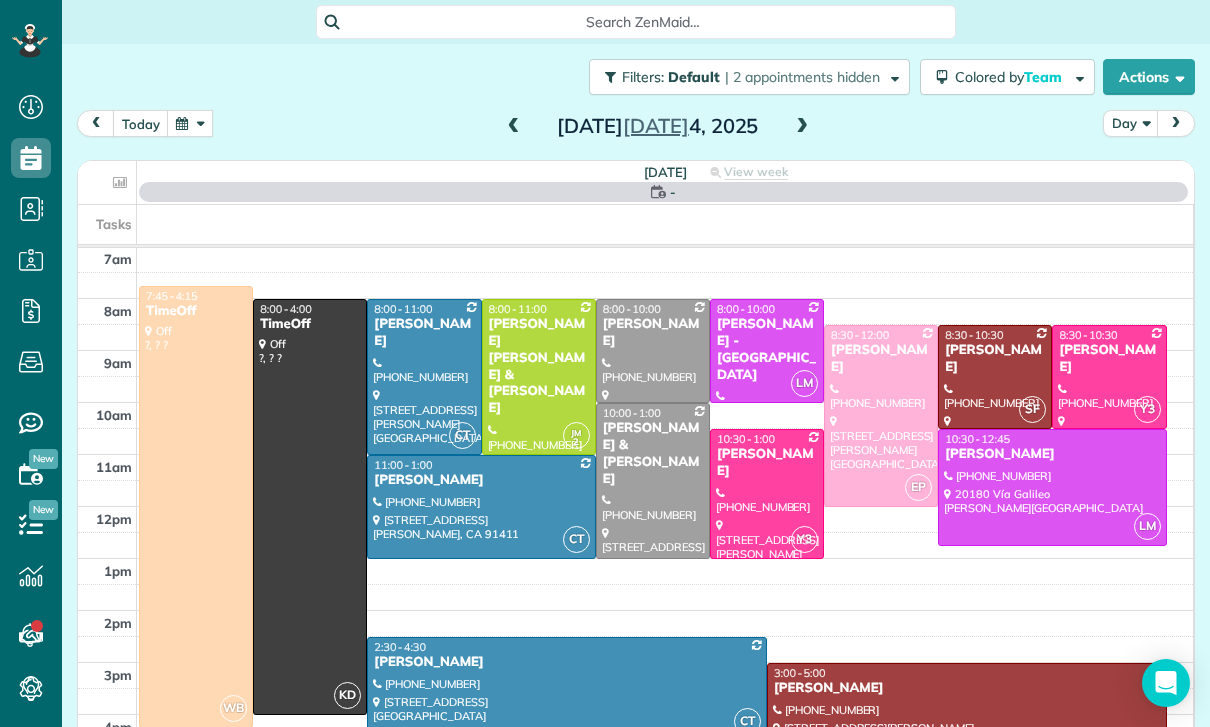 scroll, scrollTop: 157, scrollLeft: 0, axis: vertical 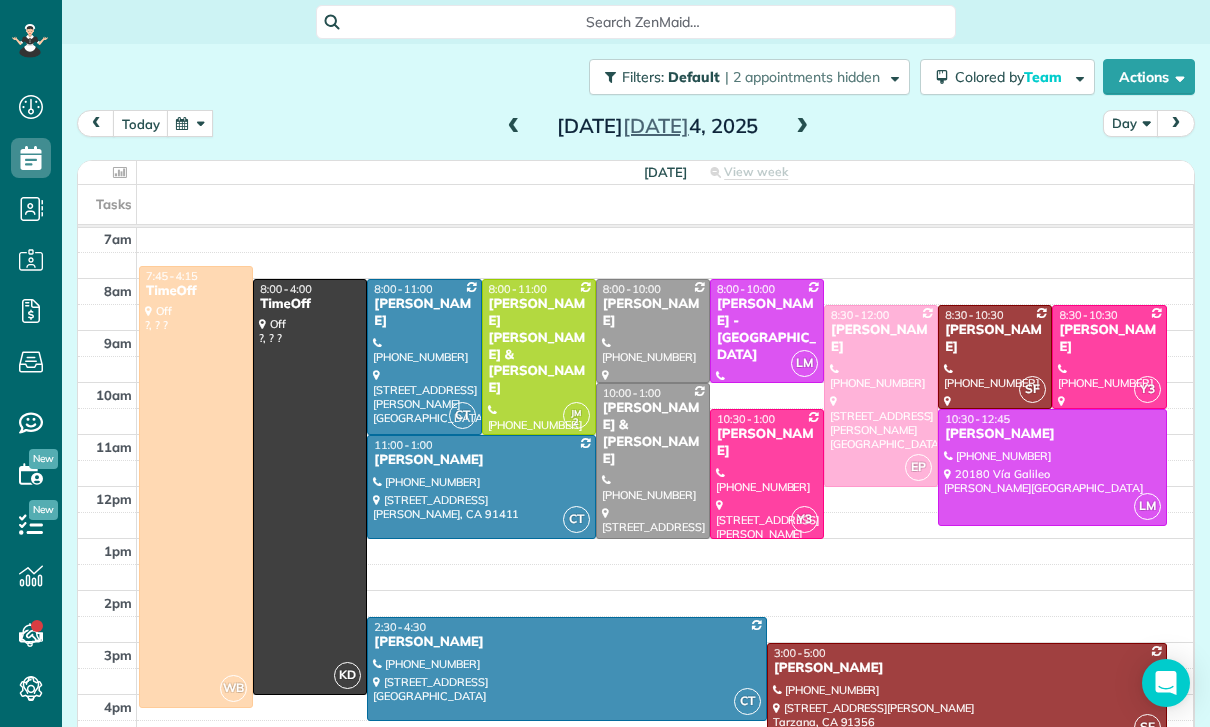 click on "Filters:   Default
|  2 appointments hidden
Colored by  Team
Color by Cleaner
Color by Team
Color by Status
Color by Recurrence
Color by Paid/Unpaid
Filters  Default
Schedule Changes
Actions
Create Appointment
Create Task
Clock In/Out
Send Work Orders
Print Route Sheets
Today's Emails/Texts
View Metrics" at bounding box center (636, 77) 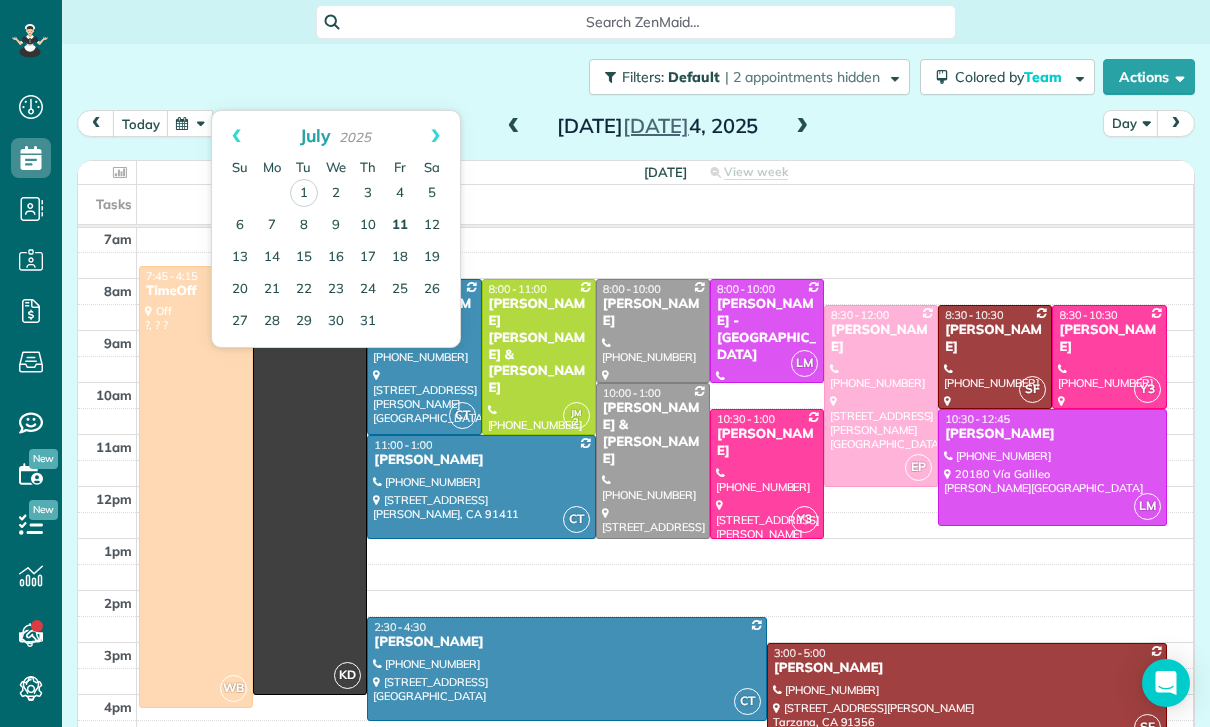 click on "11" at bounding box center (400, 226) 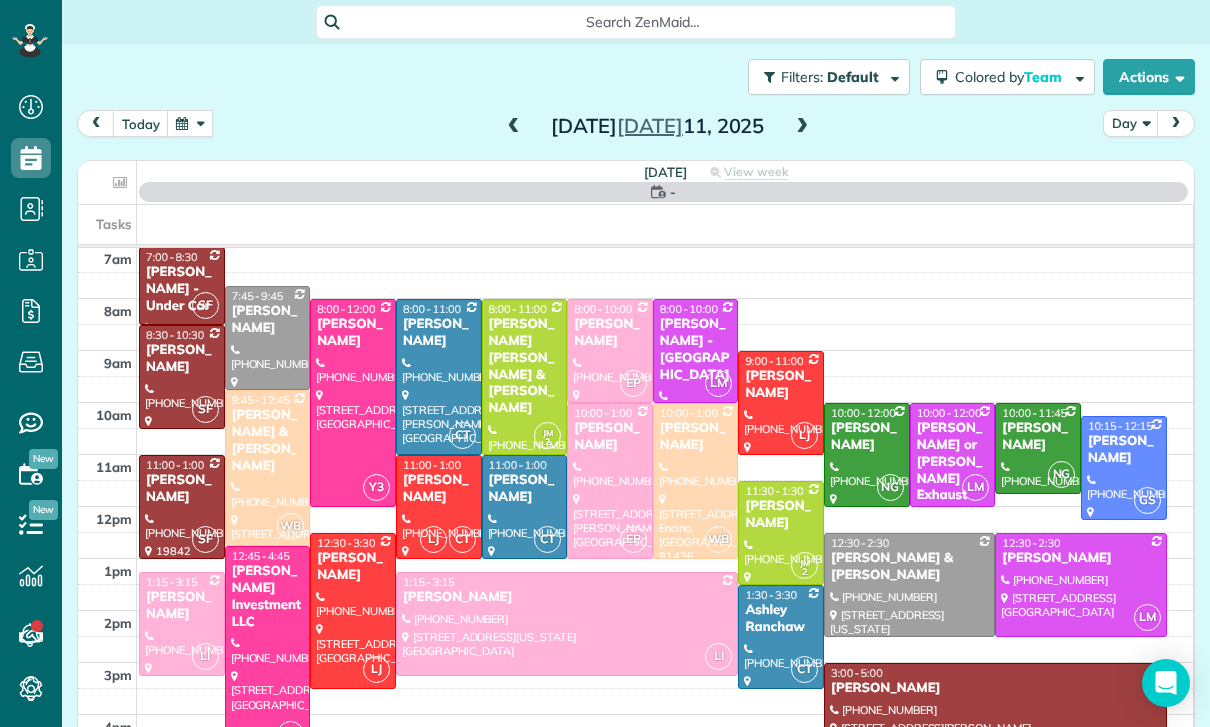 scroll, scrollTop: 157, scrollLeft: 0, axis: vertical 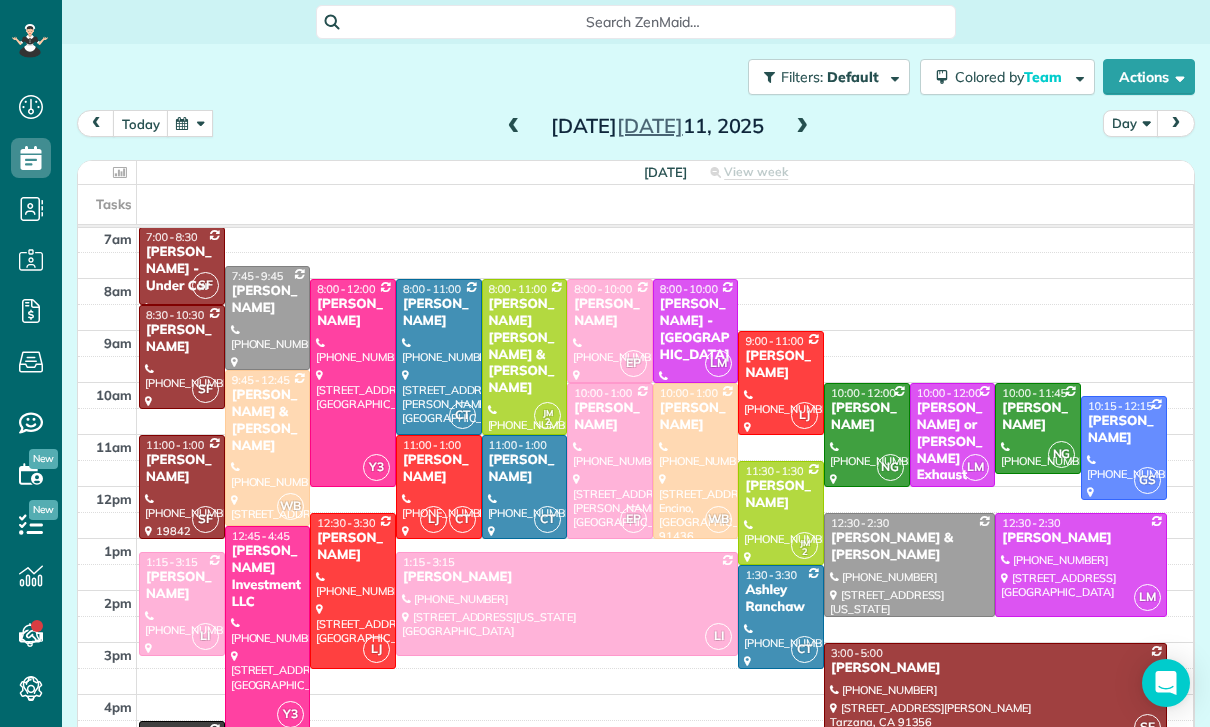 click on "Filters:   Default
|  2 appointments hidden
Colored by  Team
Color by Cleaner
Color by Team
Color by Status
Color by Recurrence
Color by Paid/Unpaid
Filters  Default
Schedule Changes
Actions
Create Appointment
Create Task
Clock In/Out
Send Work Orders
Print Route Sheets
Today's Emails/Texts
View Metrics" at bounding box center (636, 77) 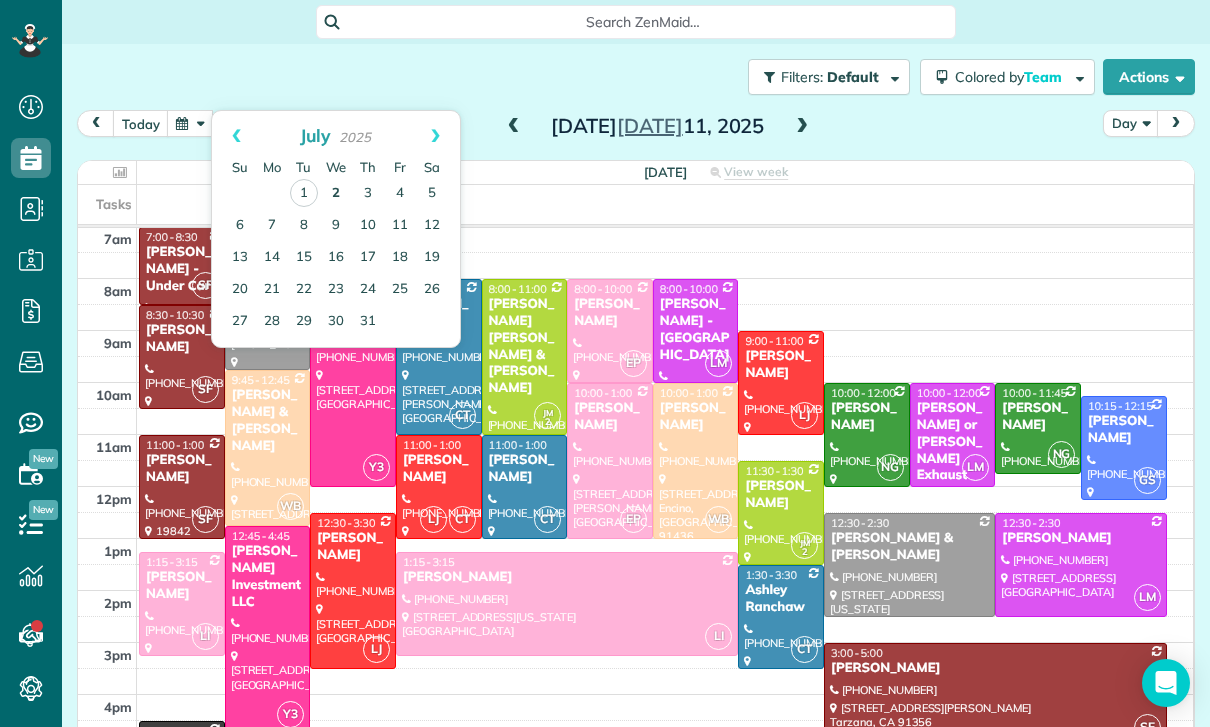 click on "2" at bounding box center [336, 194] 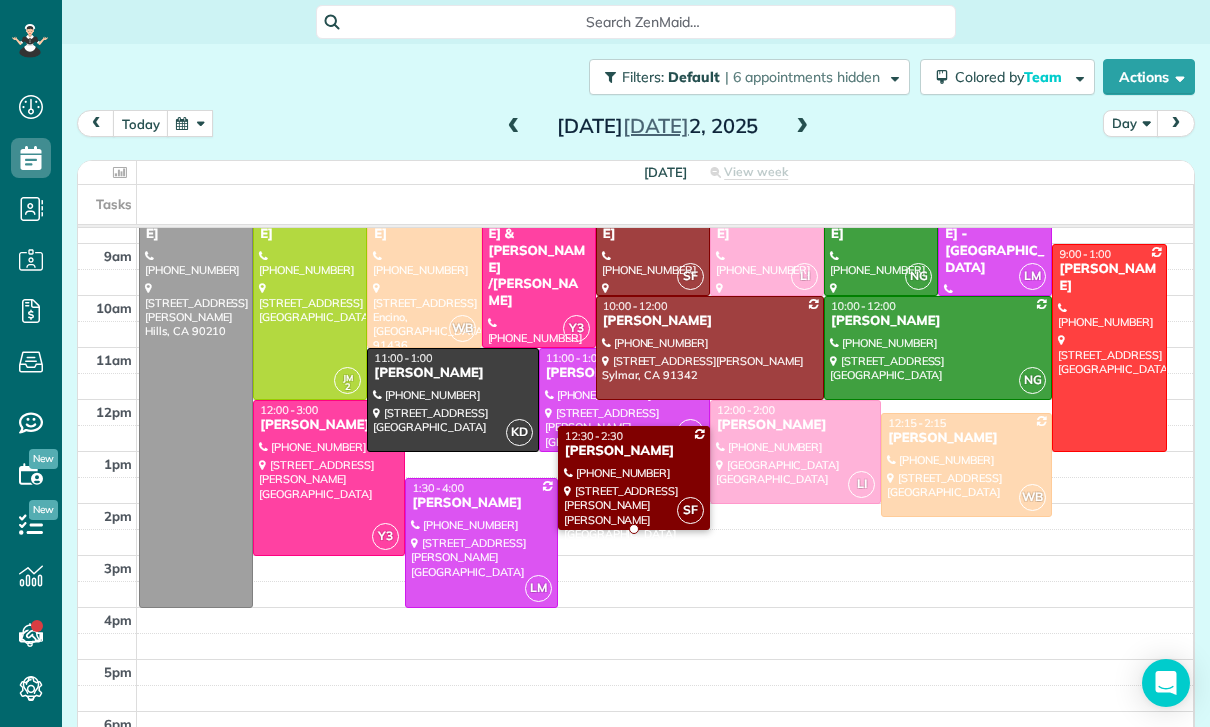 scroll, scrollTop: 244, scrollLeft: 0, axis: vertical 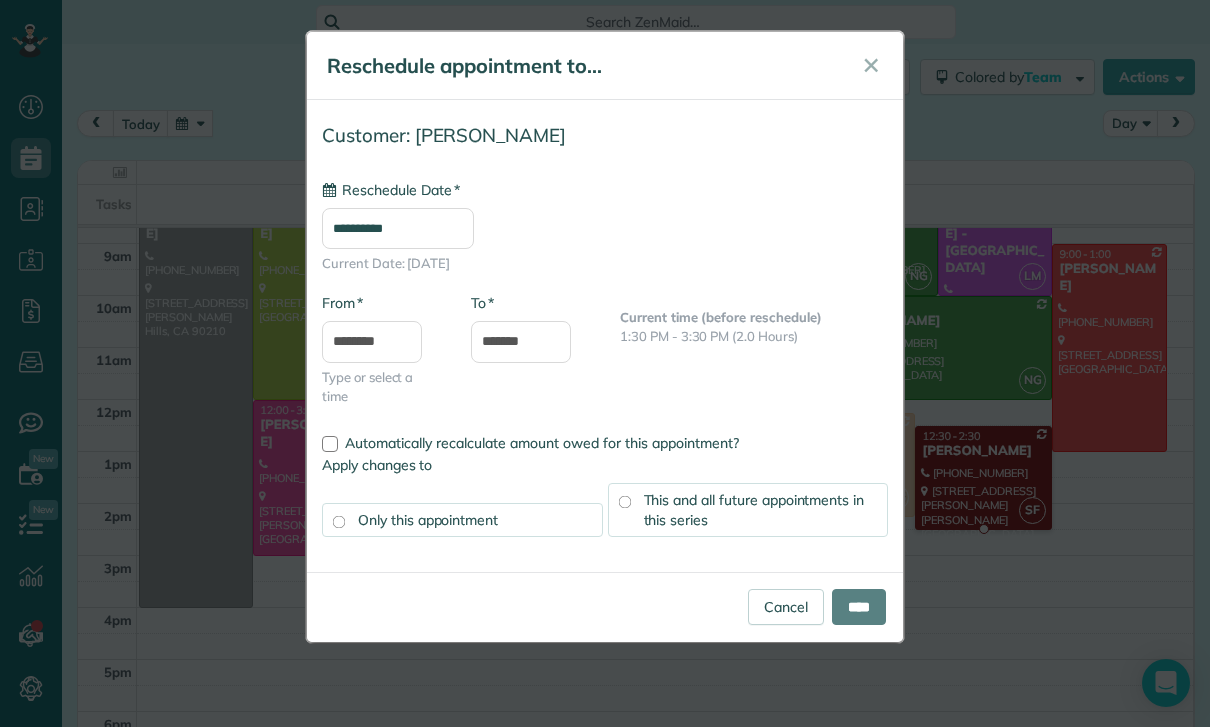 type on "**********" 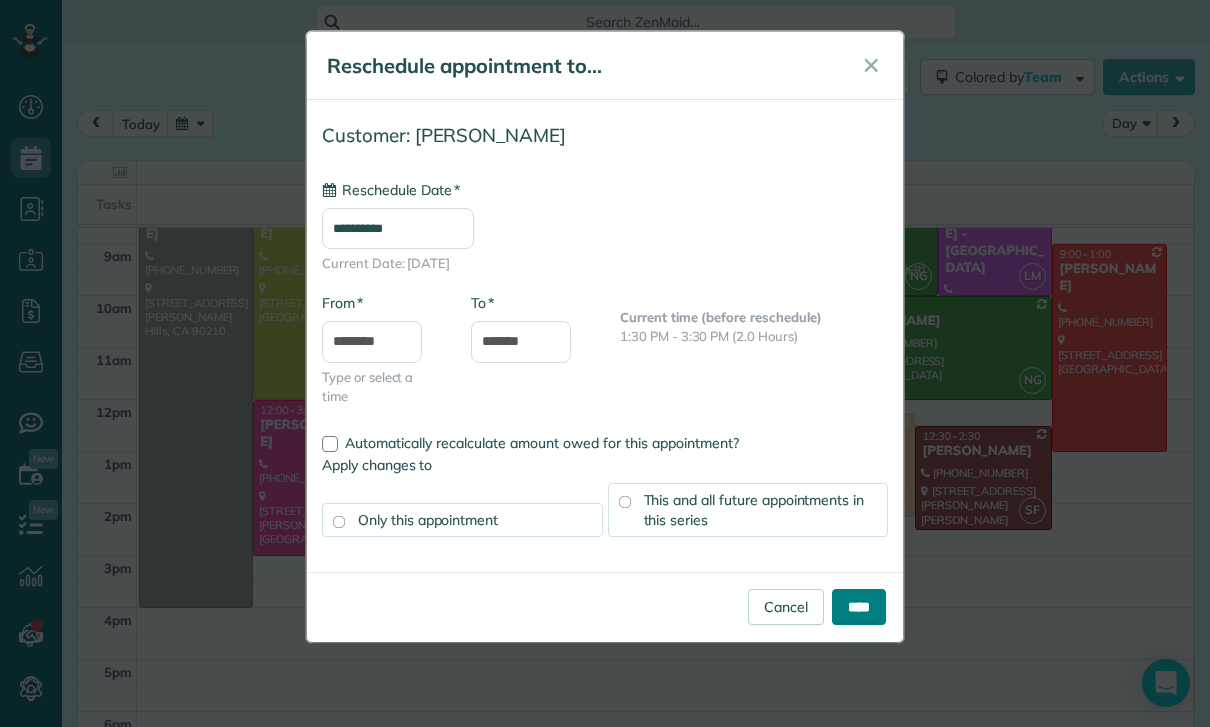 click on "****" at bounding box center [859, 607] 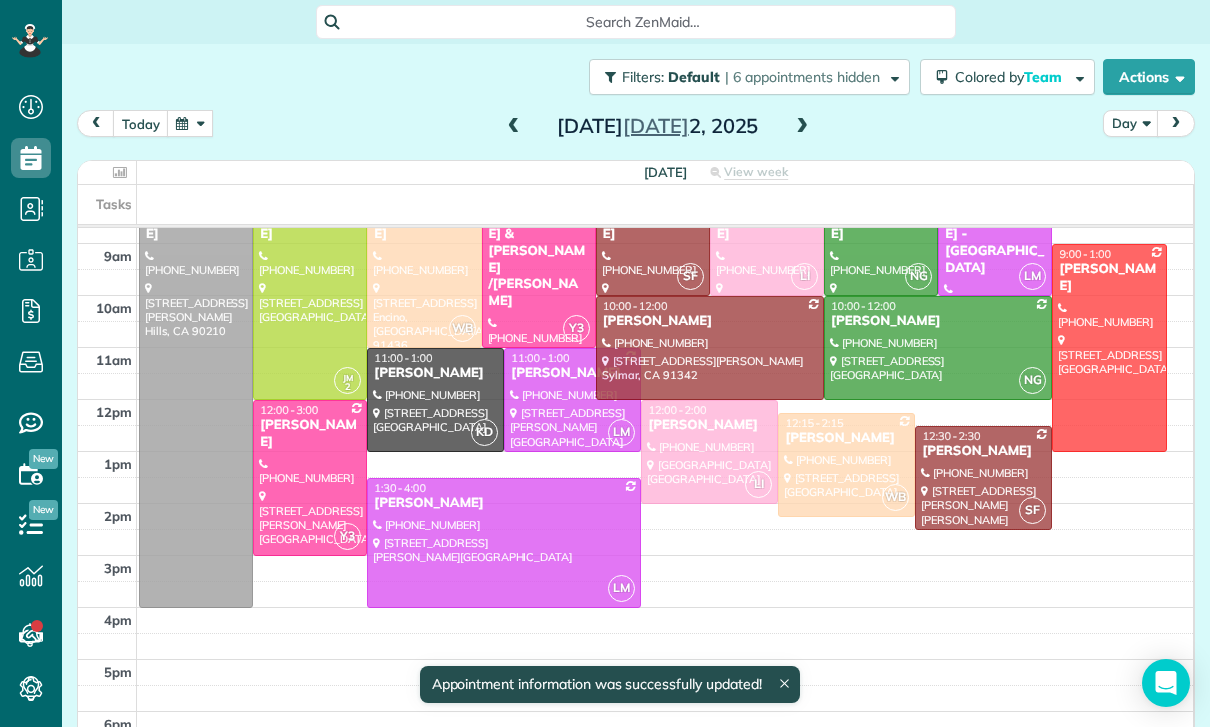 scroll, scrollTop: 244, scrollLeft: 0, axis: vertical 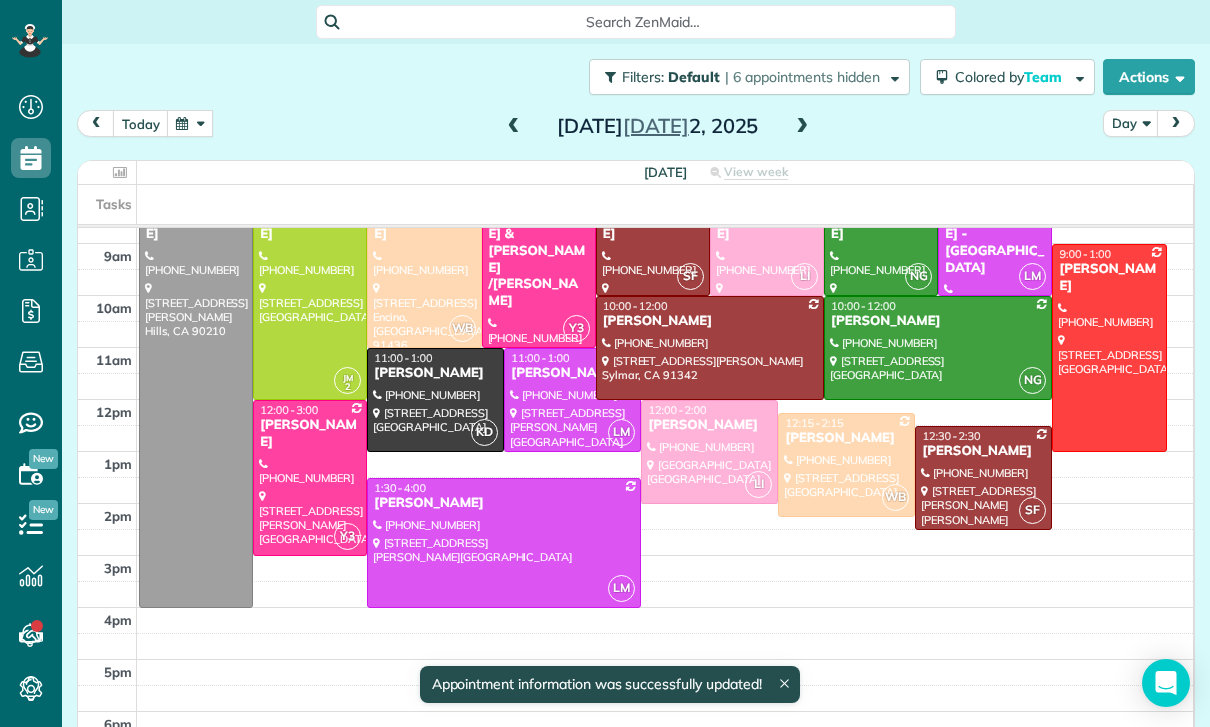 click at bounding box center [190, 123] 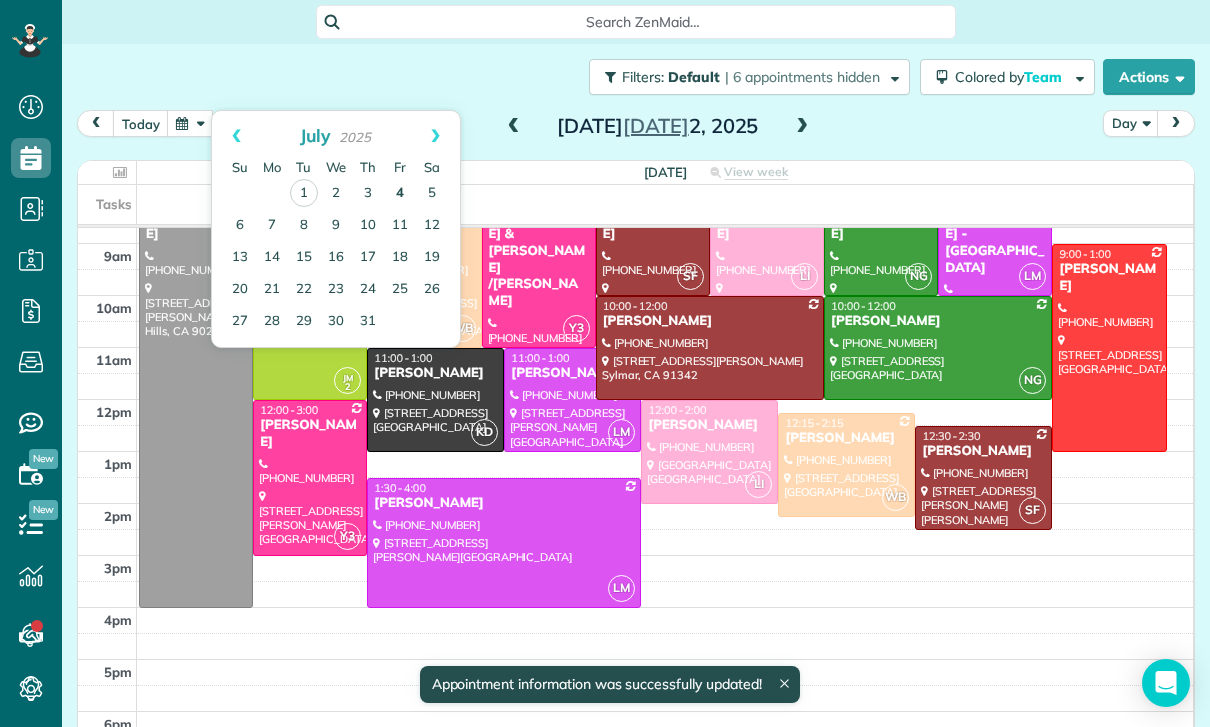 click on "4" at bounding box center [400, 194] 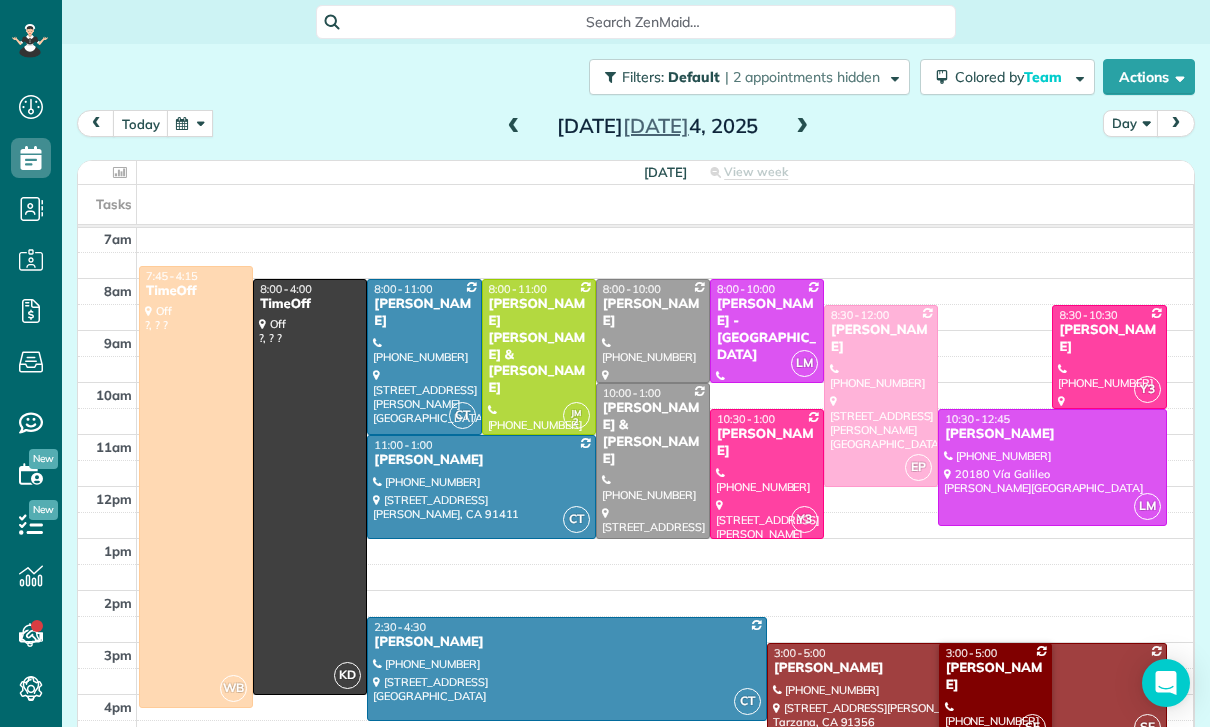 scroll, scrollTop: 157, scrollLeft: 0, axis: vertical 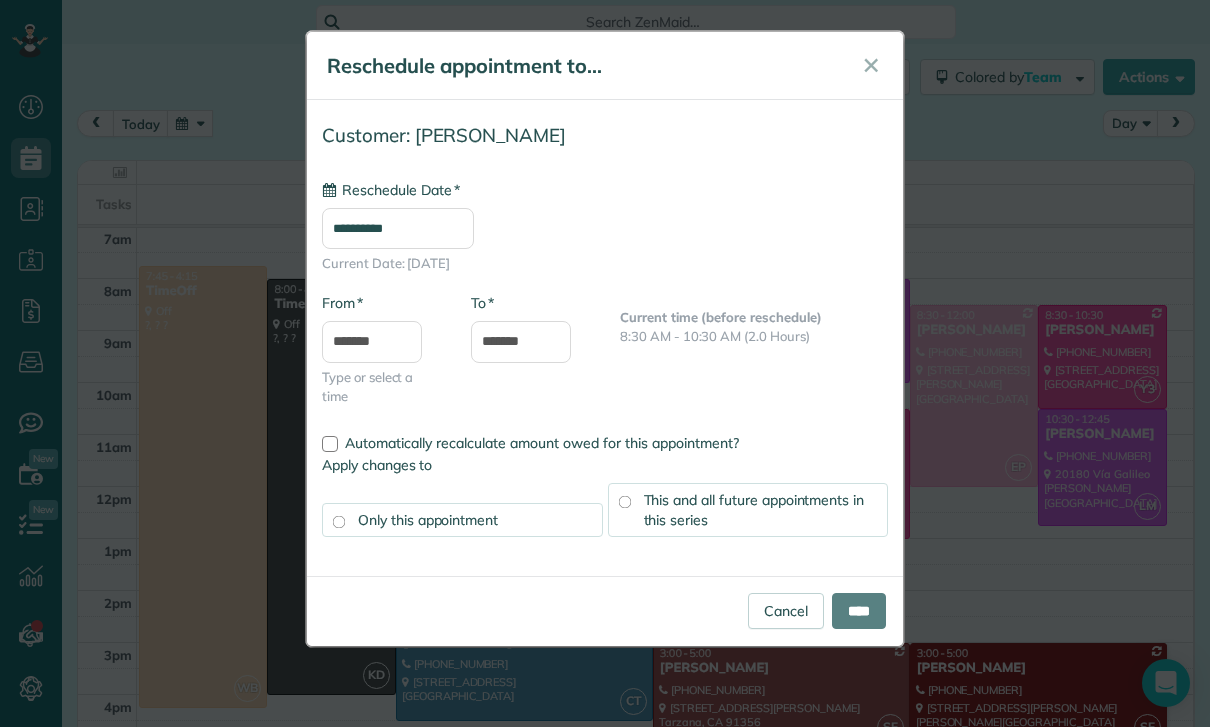 click on "**********" at bounding box center [398, 228] 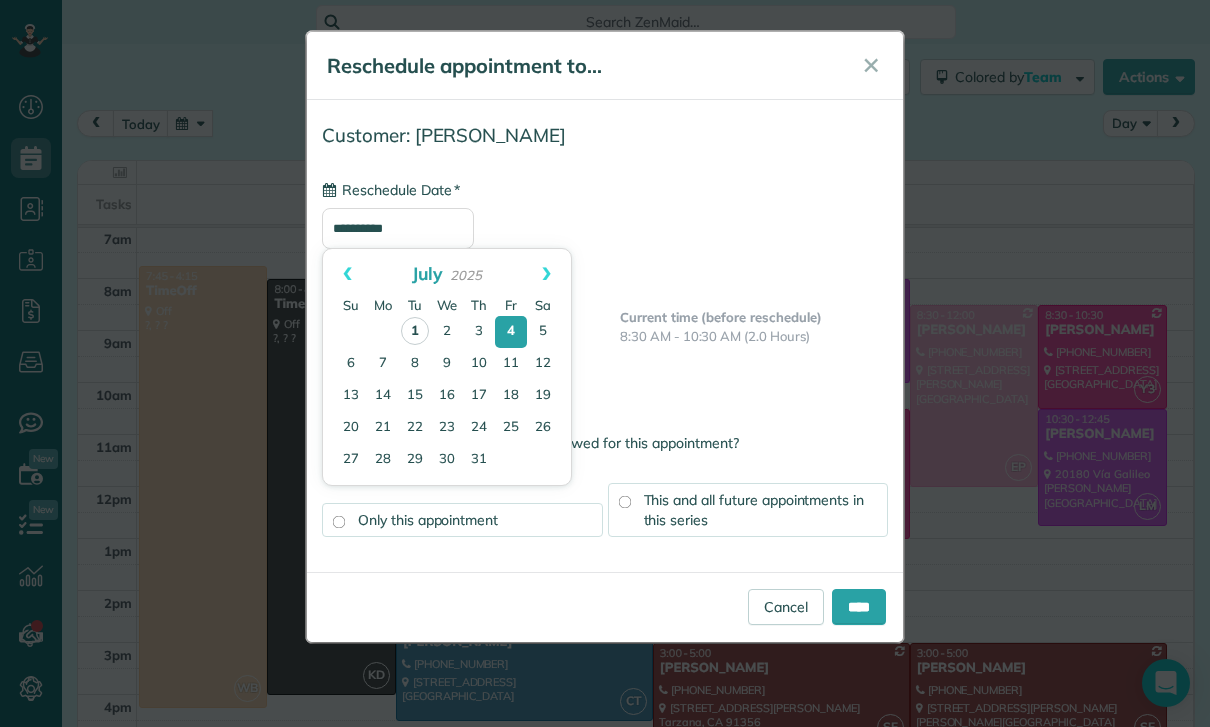 click on "1" at bounding box center (415, 331) 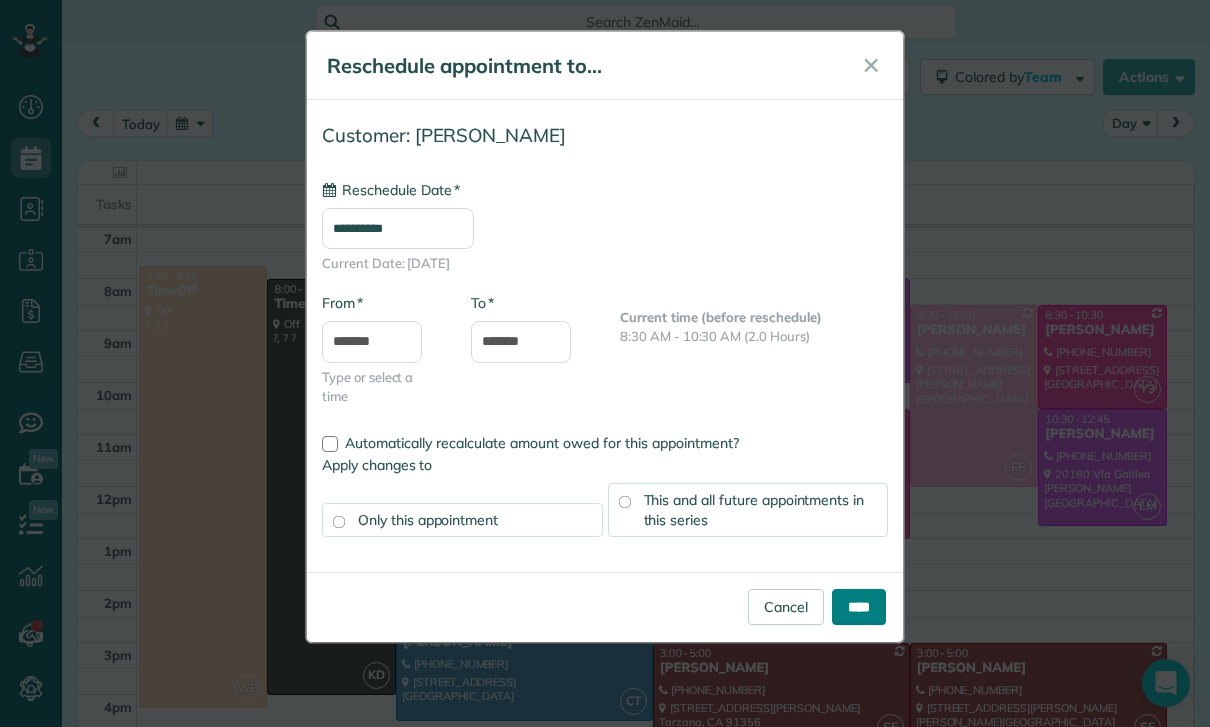 click on "****" at bounding box center (859, 607) 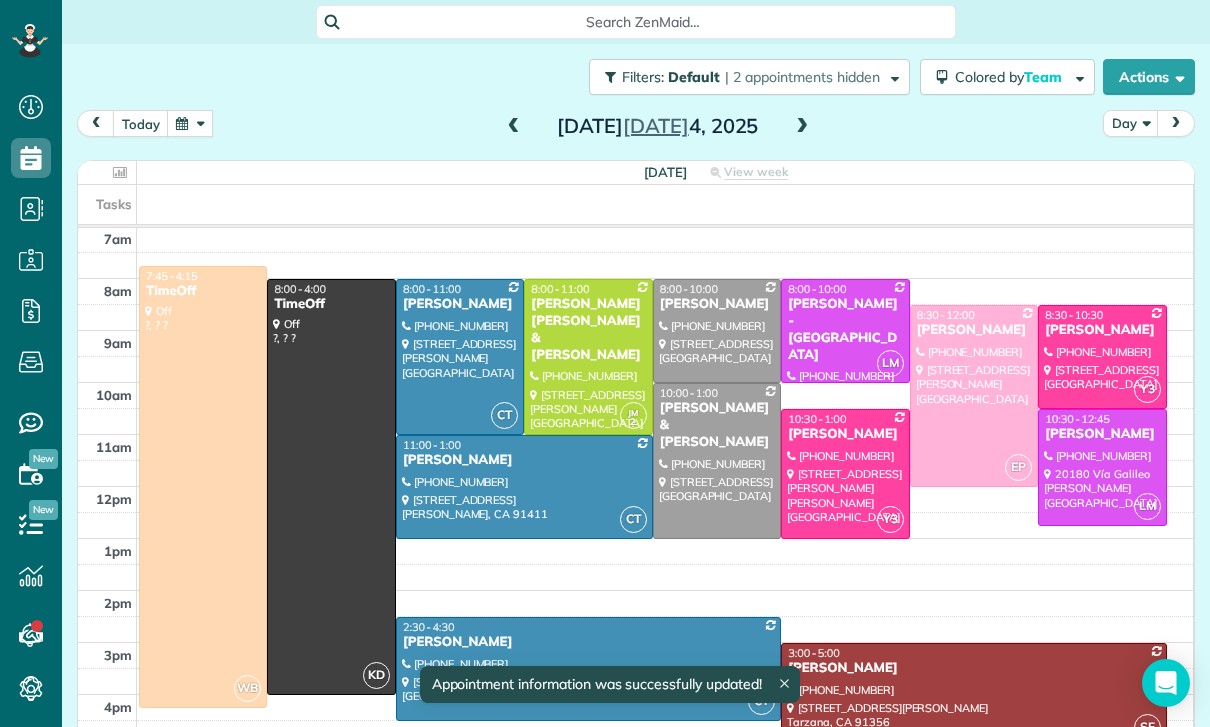 scroll, scrollTop: 157, scrollLeft: 0, axis: vertical 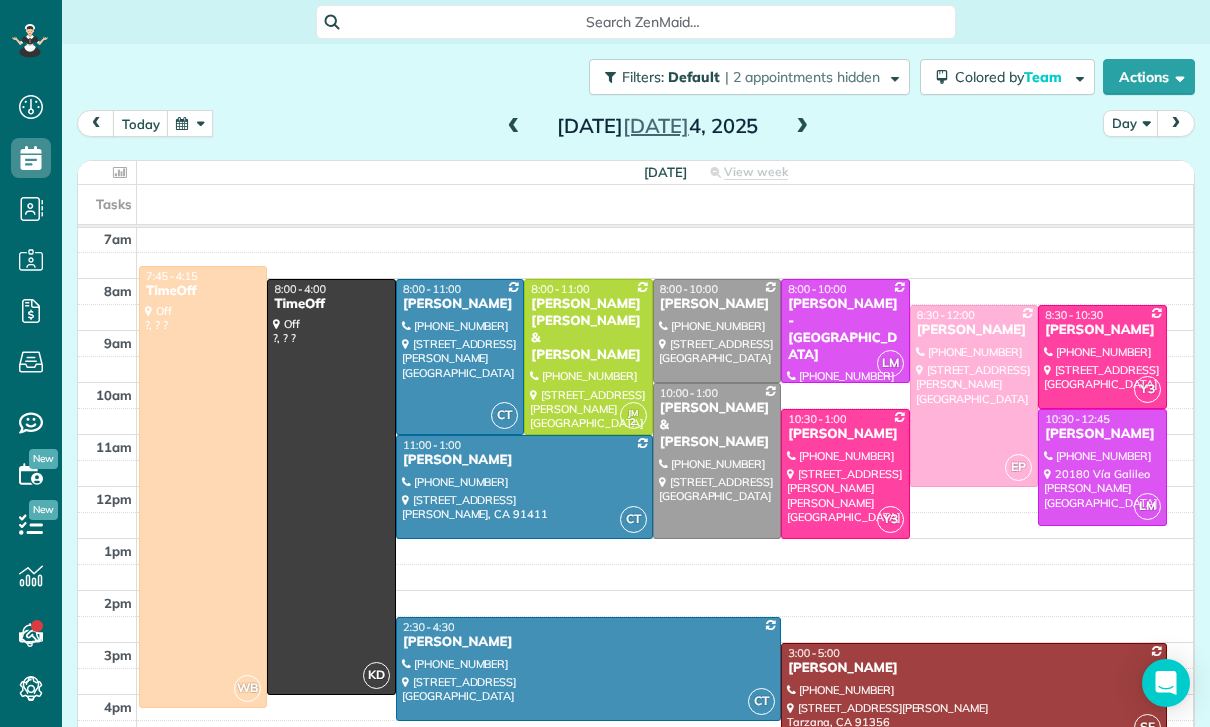 click at bounding box center (190, 123) 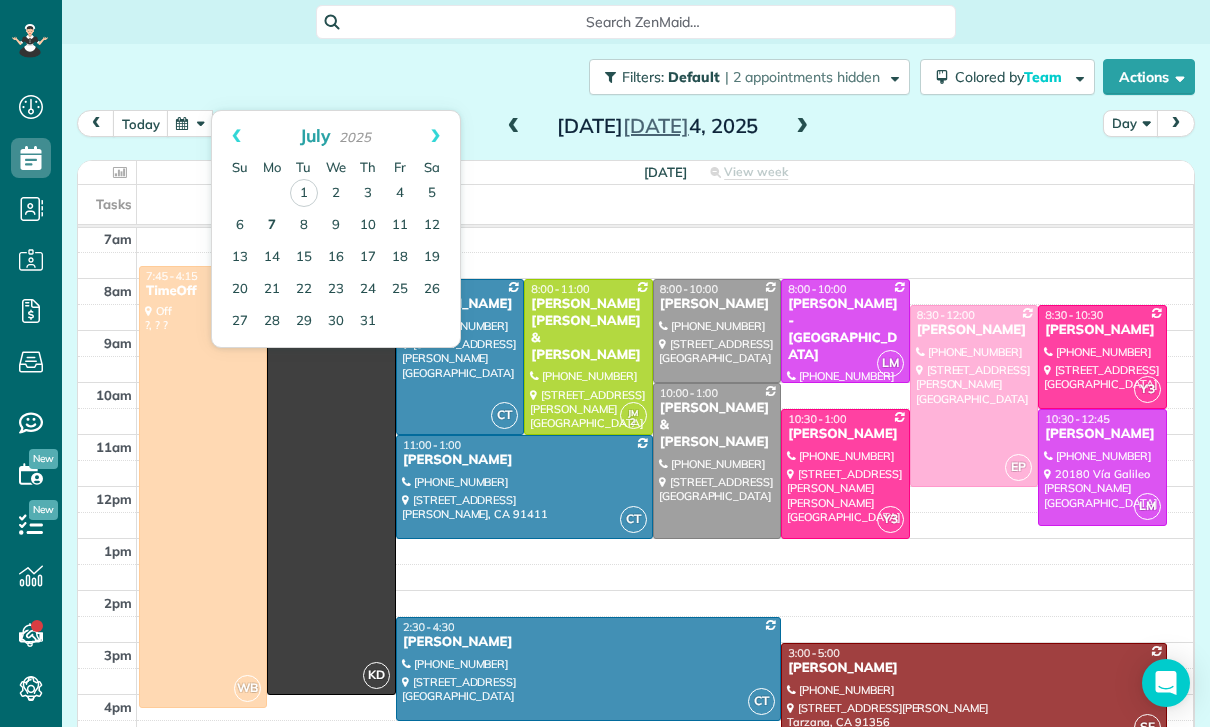 click on "7" at bounding box center [272, 226] 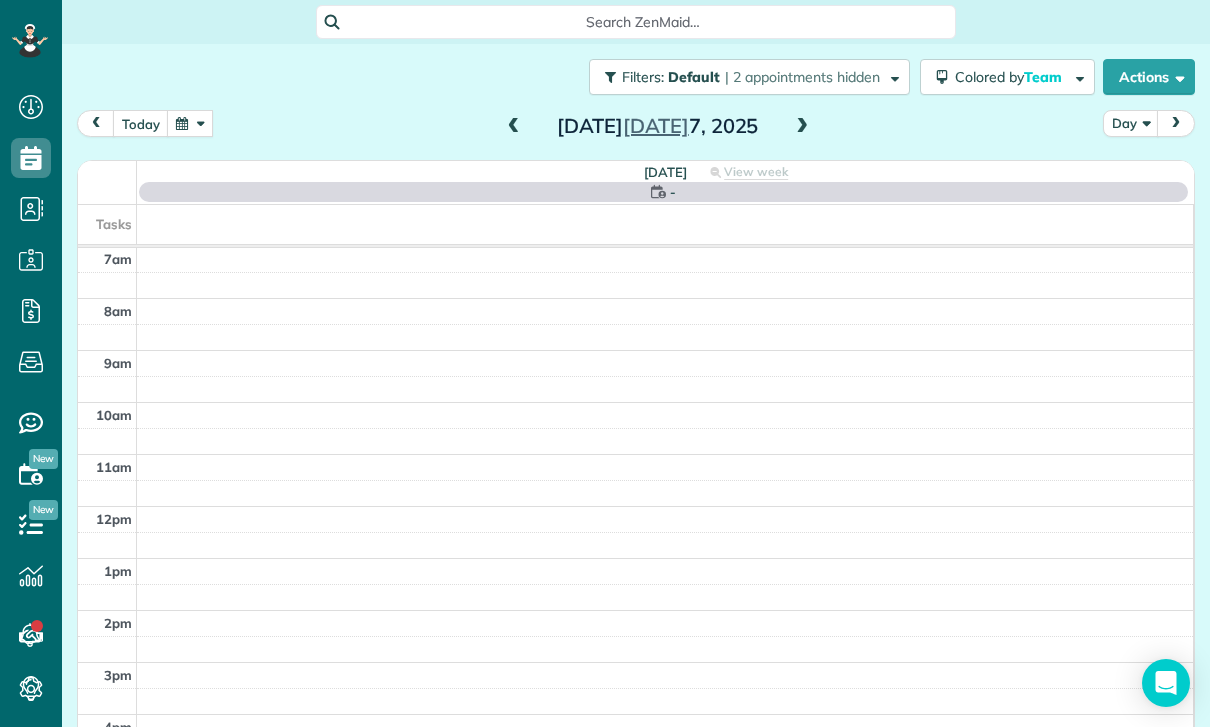scroll, scrollTop: 157, scrollLeft: 0, axis: vertical 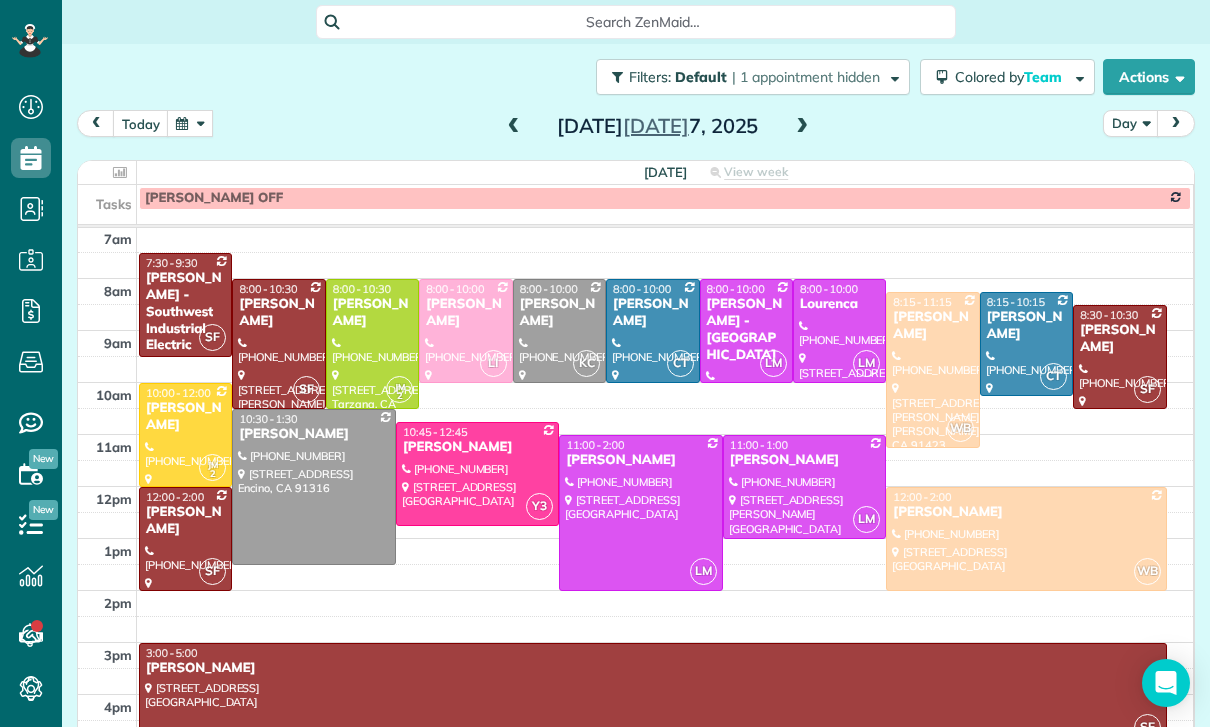 click at bounding box center (802, 127) 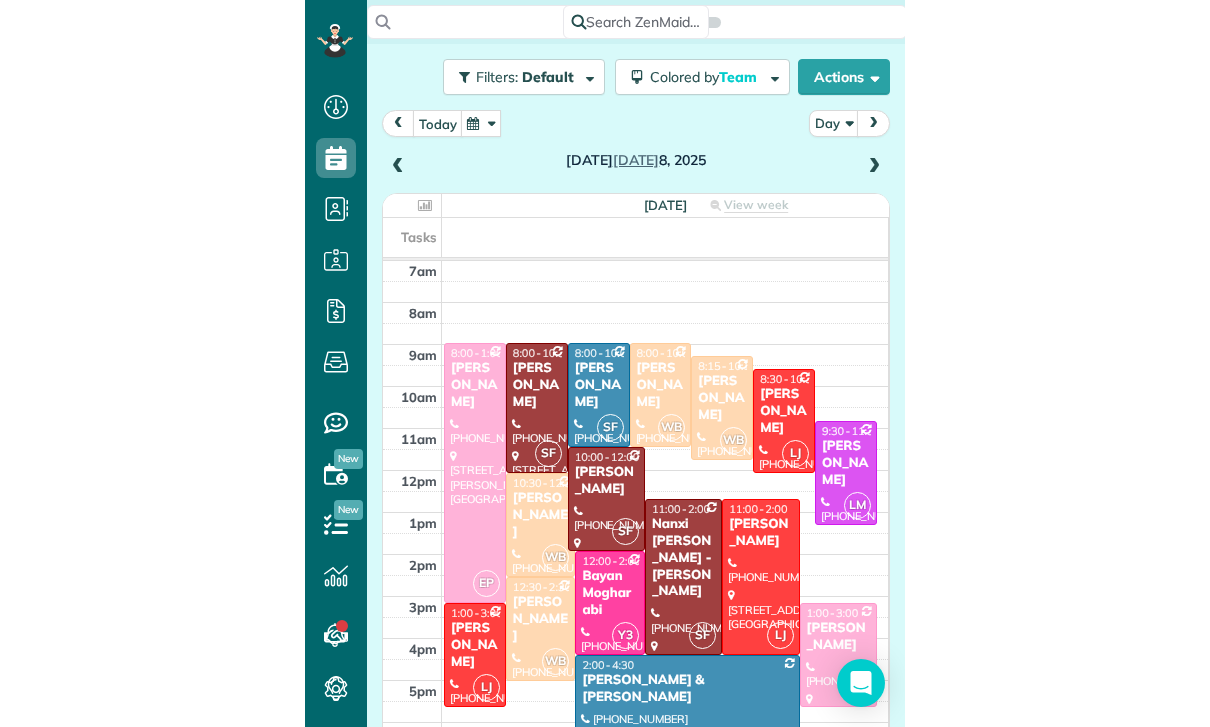 scroll, scrollTop: 157, scrollLeft: 0, axis: vertical 